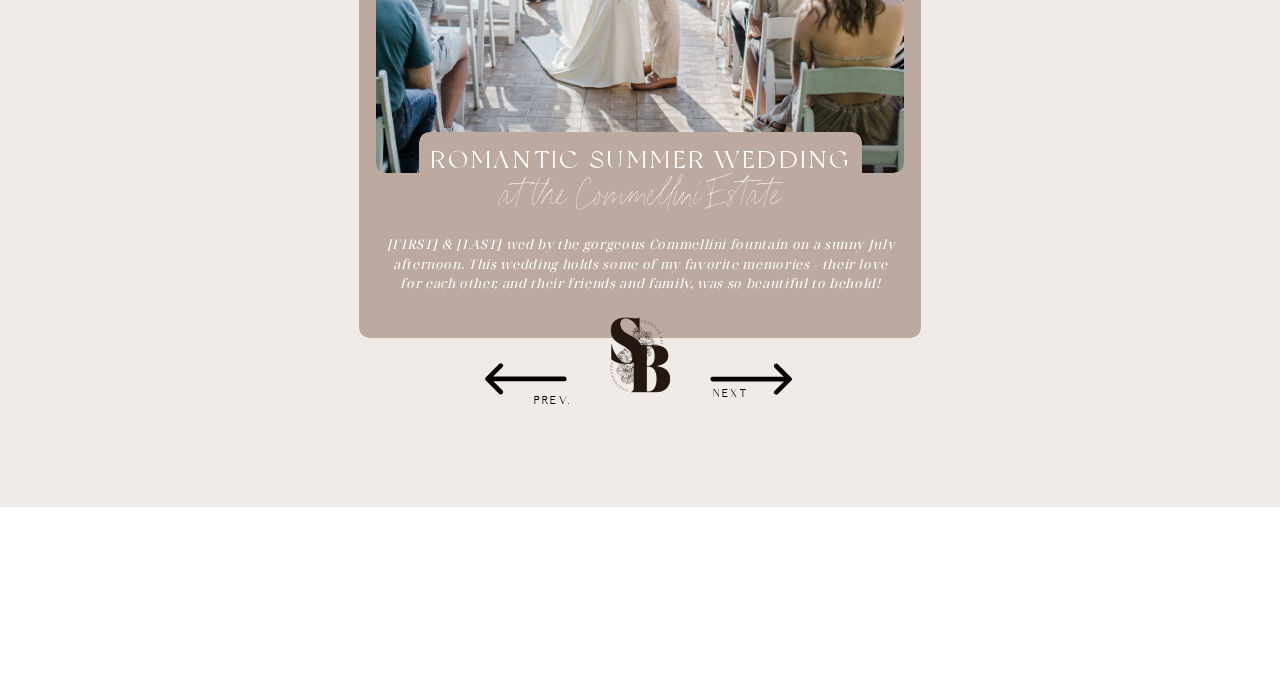 scroll, scrollTop: 2556, scrollLeft: 0, axis: vertical 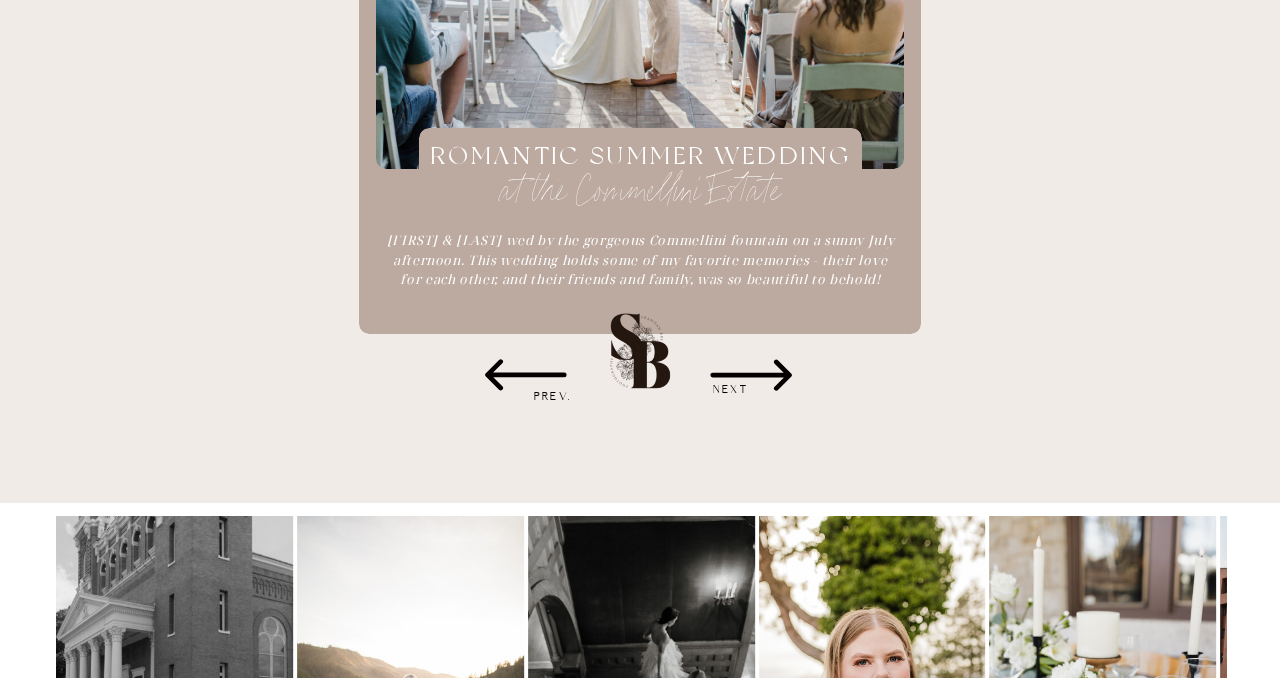click on "NEXT" at bounding box center [731, 390] 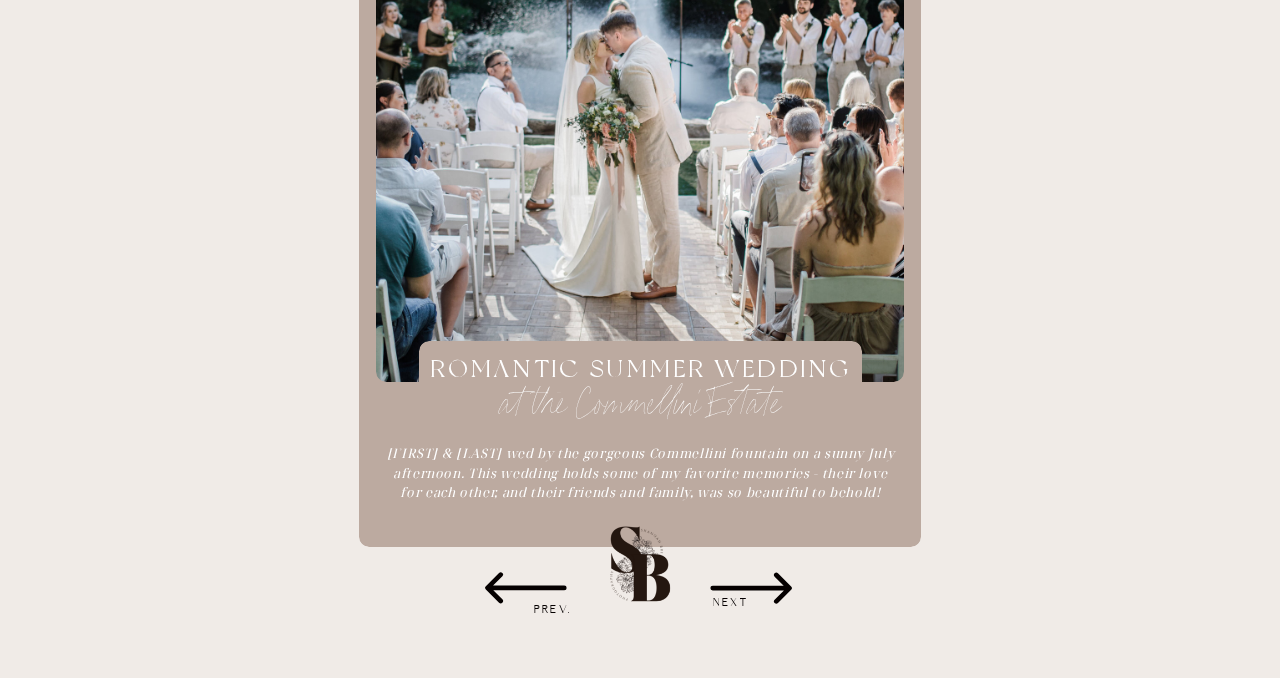 scroll, scrollTop: 2316, scrollLeft: 0, axis: vertical 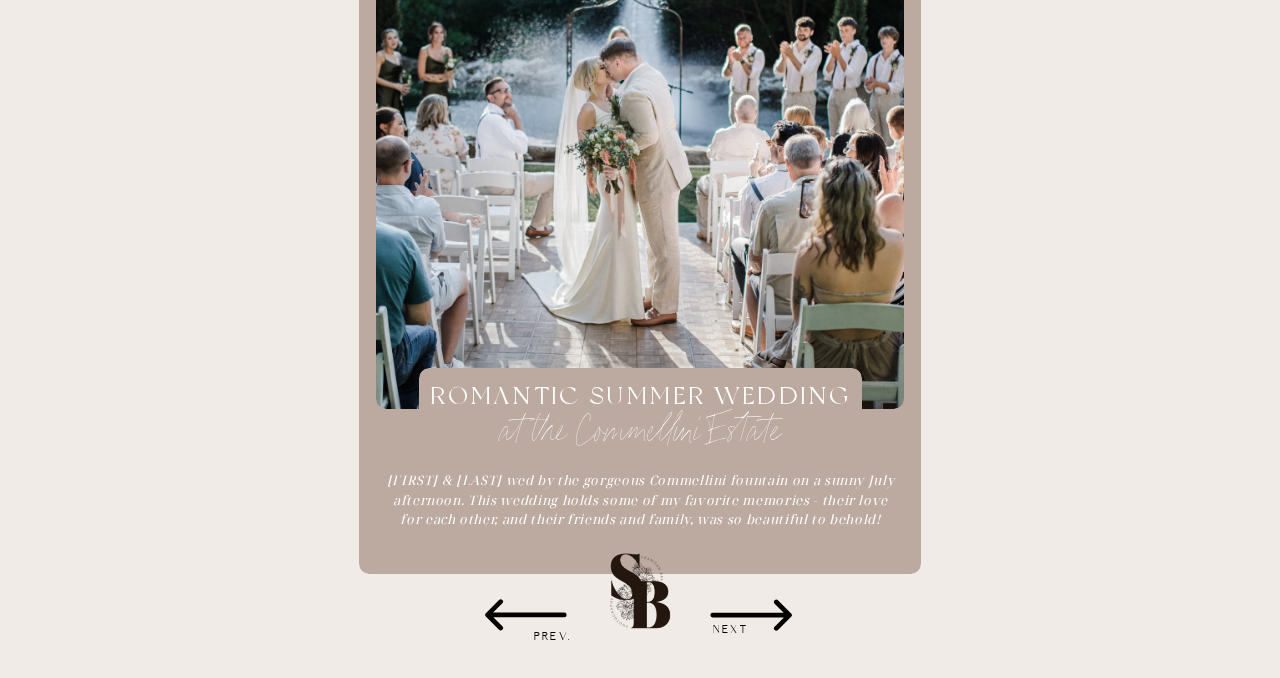 click 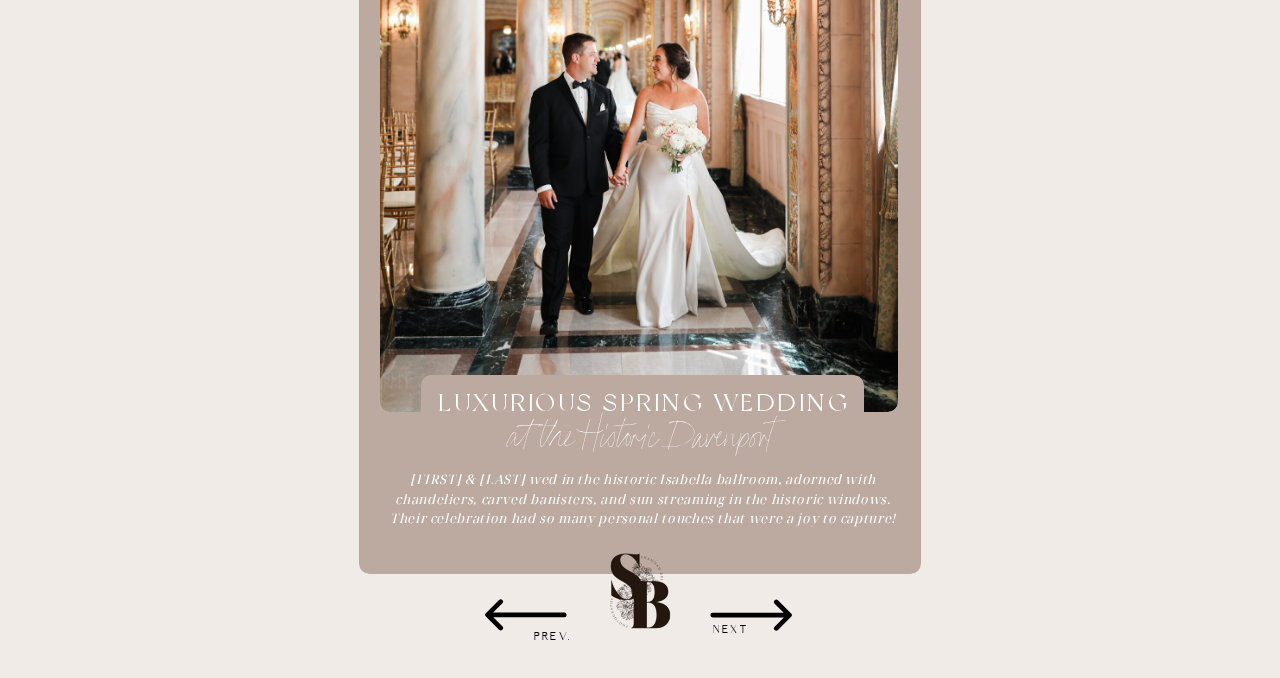 click on "LUXURIOUS SPRING WEDDING" at bounding box center [643, 405] 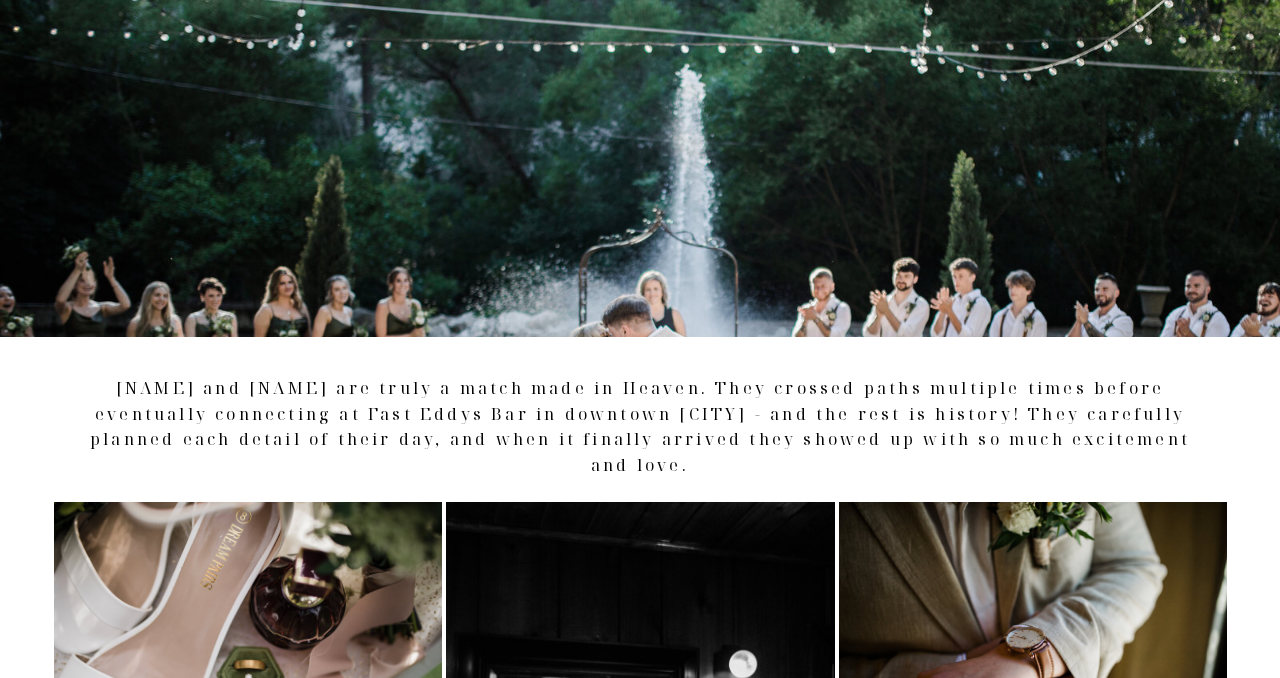 scroll, scrollTop: 0, scrollLeft: 0, axis: both 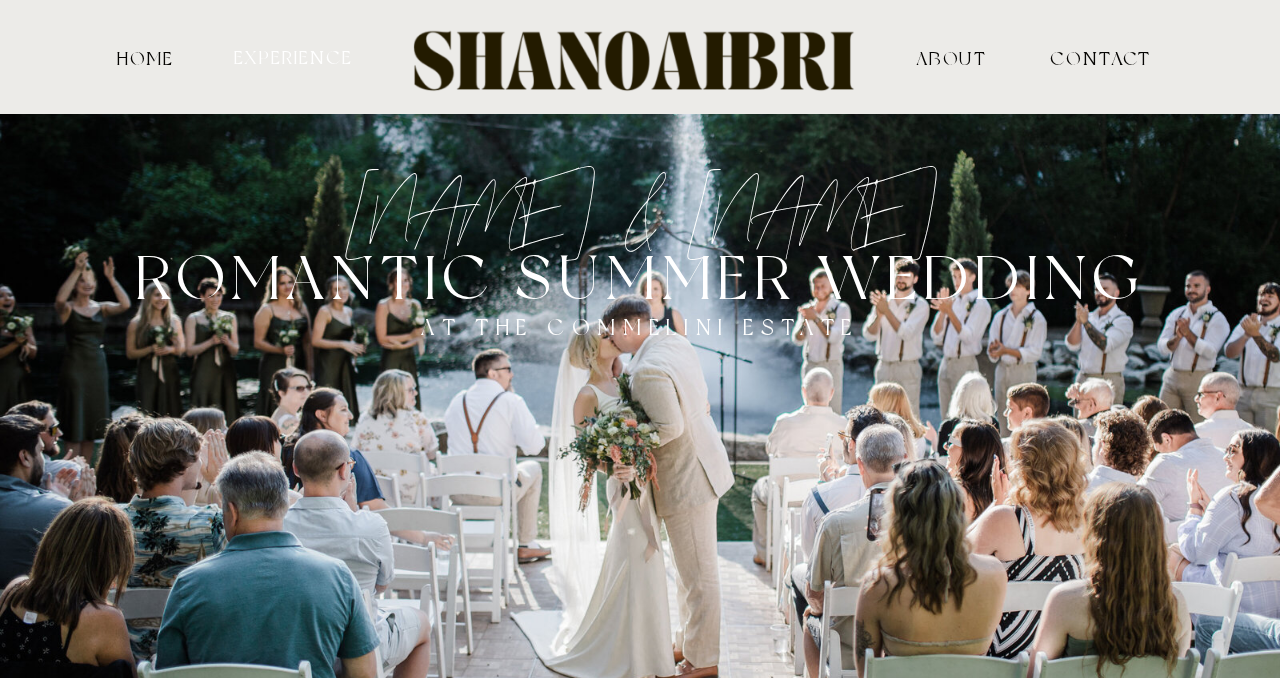 click on "experience" at bounding box center [293, 56] 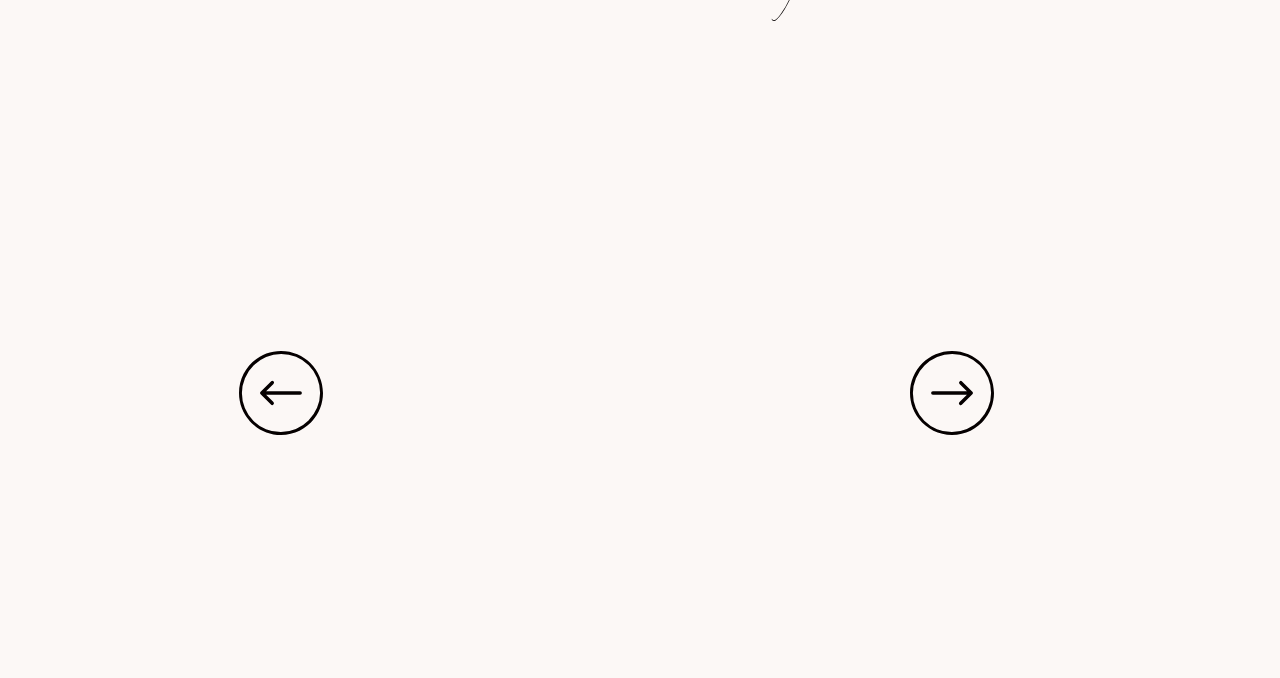 scroll, scrollTop: 5442, scrollLeft: 0, axis: vertical 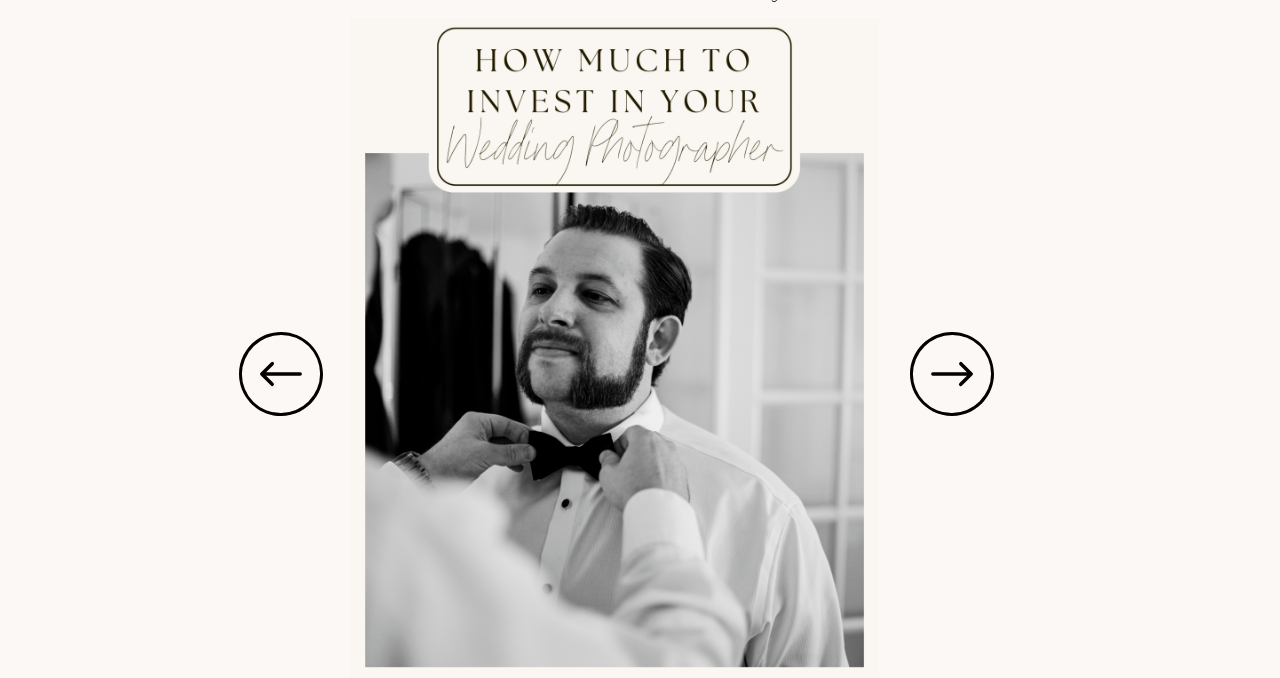 click at bounding box center [614, 351] 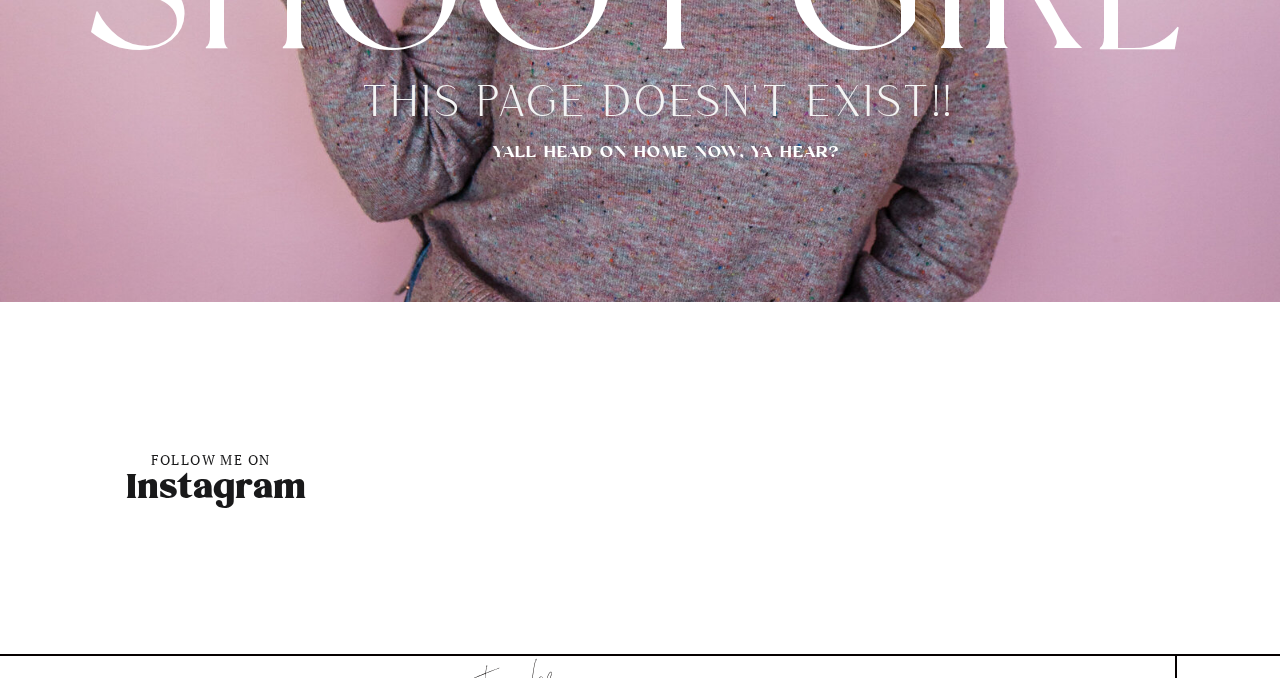 scroll, scrollTop: 0, scrollLeft: 0, axis: both 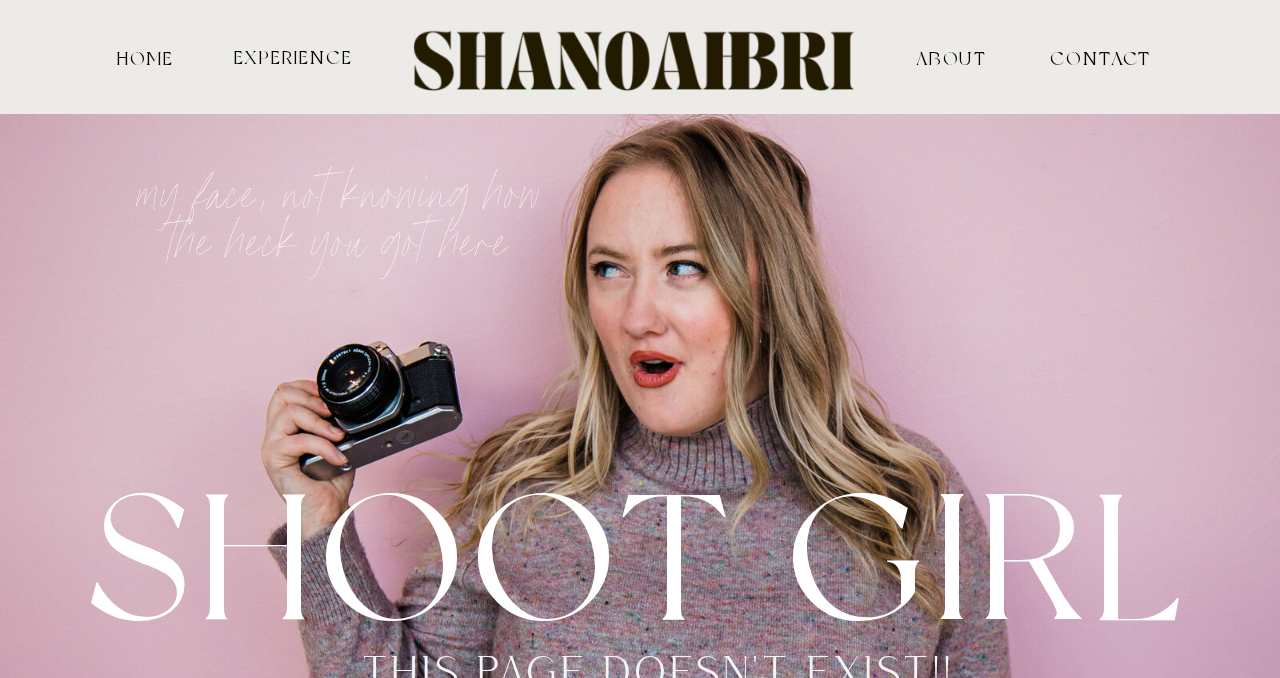 click on "contact HOME ABOUT EXPERIENCE CONTACT ABOUT experience HOME this page doesn't exist!! shoot girl yall head on home now, ya hear? my face, not knowing how  the heck you got here Instagram follow me on Website © 2022 By  Karly Kay Designs   Privacy policy  Terms of use Back to top custom Lets be social!" at bounding box center (640, 771) 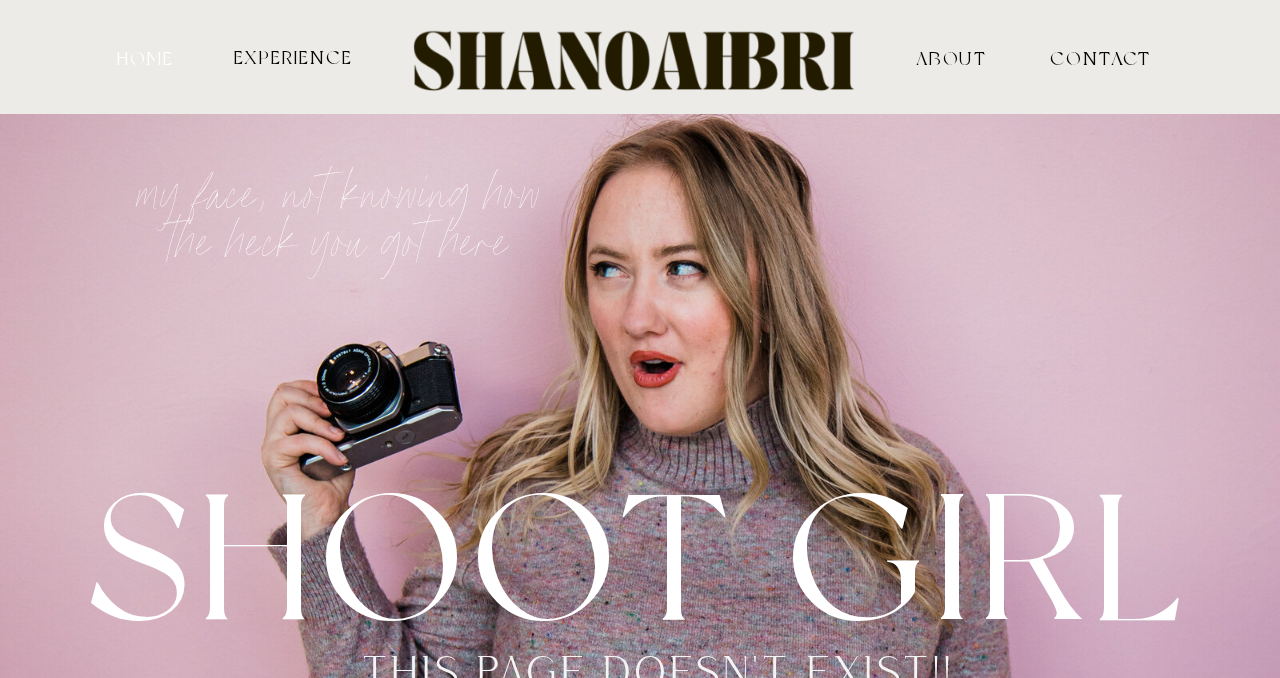 click on "HOME" at bounding box center [145, 57] 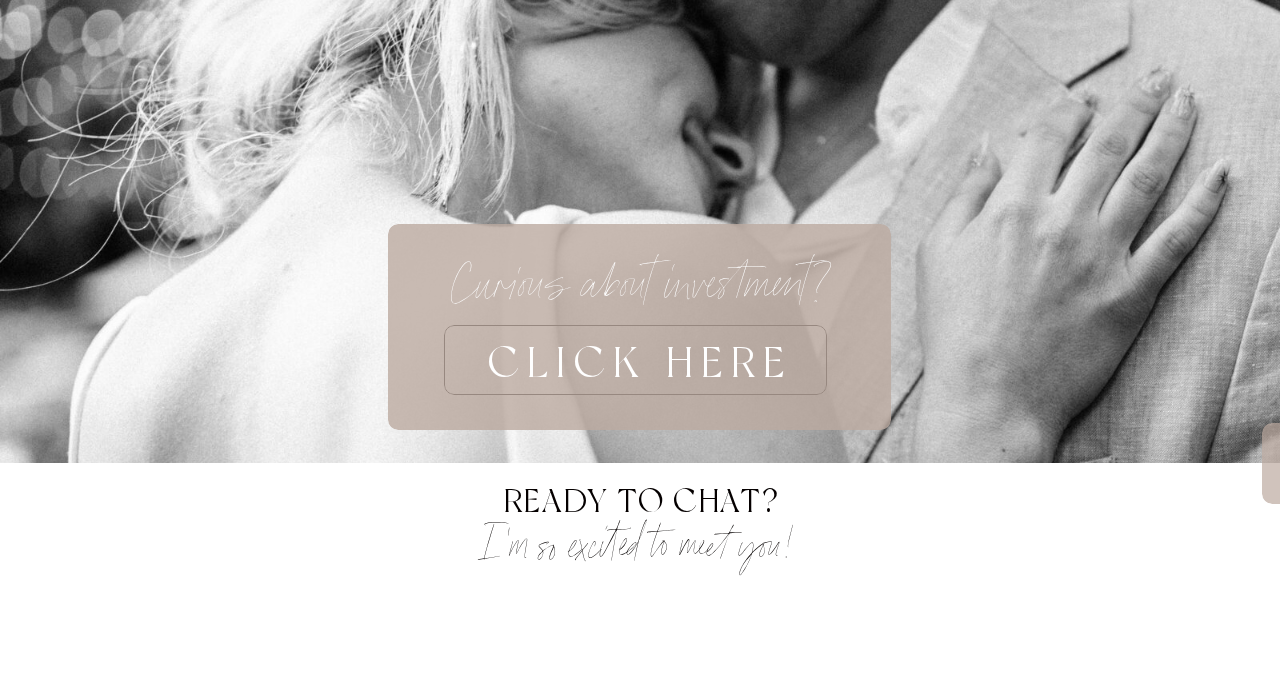 scroll, scrollTop: 7523, scrollLeft: 0, axis: vertical 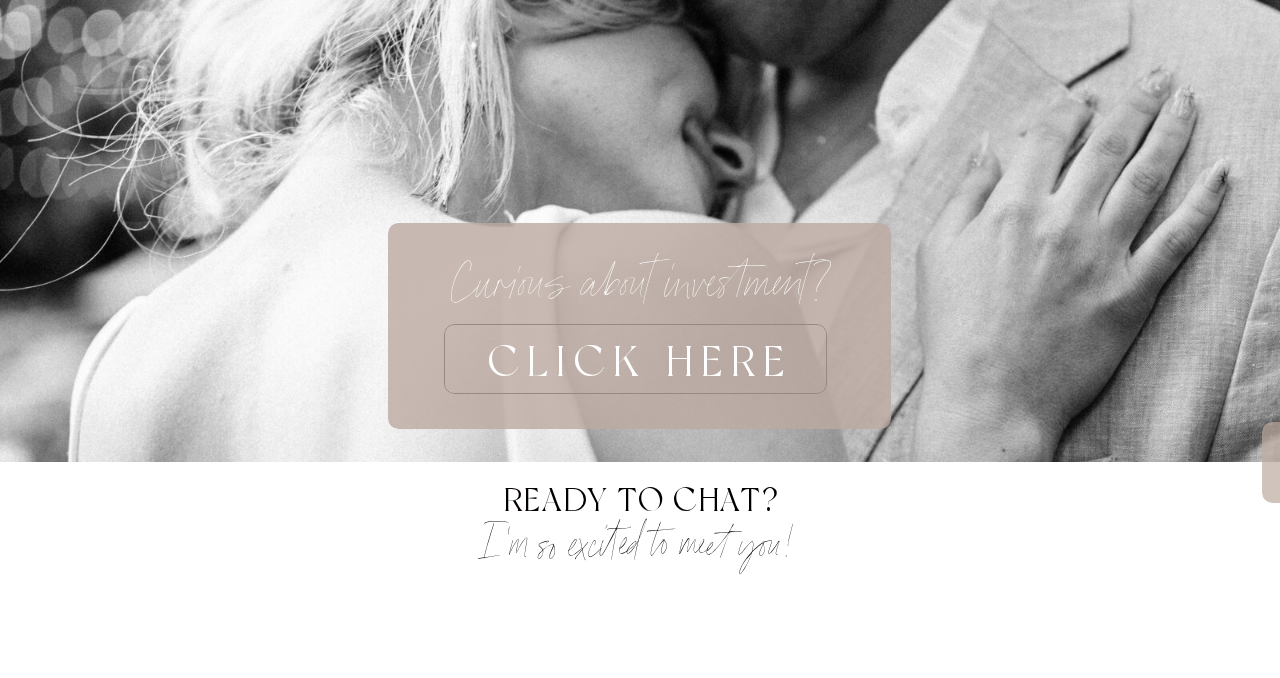 click on "CLICK HERE" at bounding box center (640, 359) 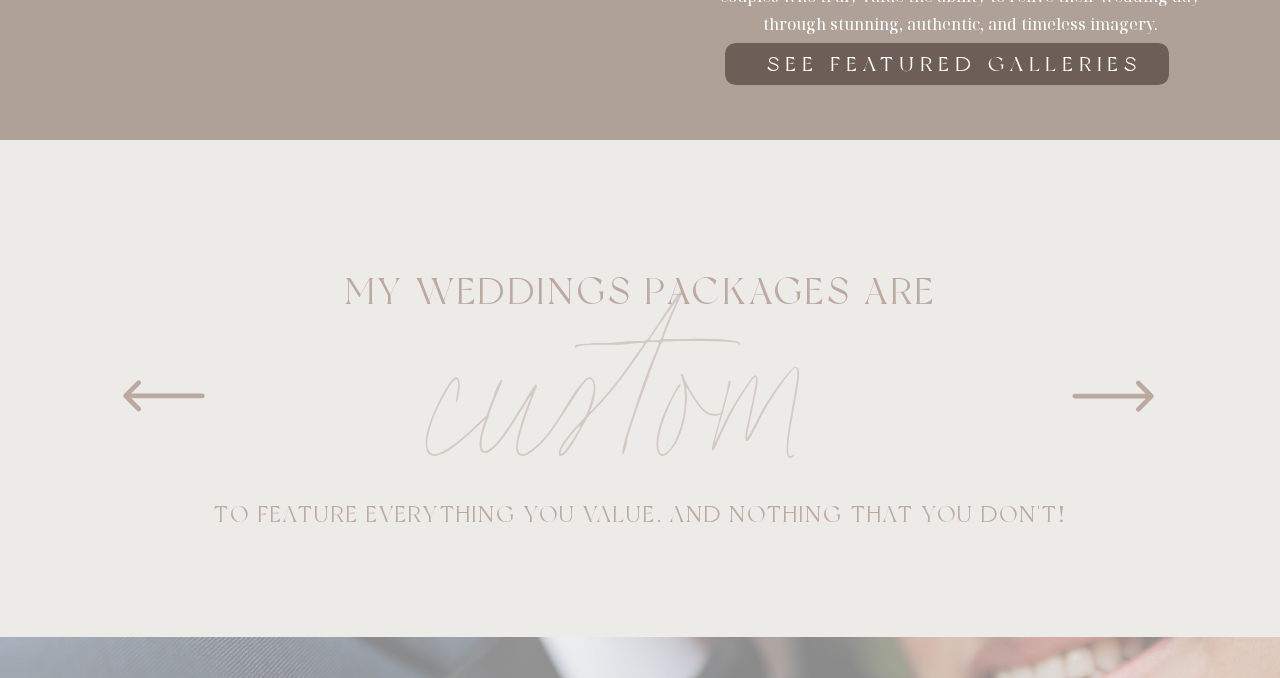 scroll, scrollTop: 1063, scrollLeft: 0, axis: vertical 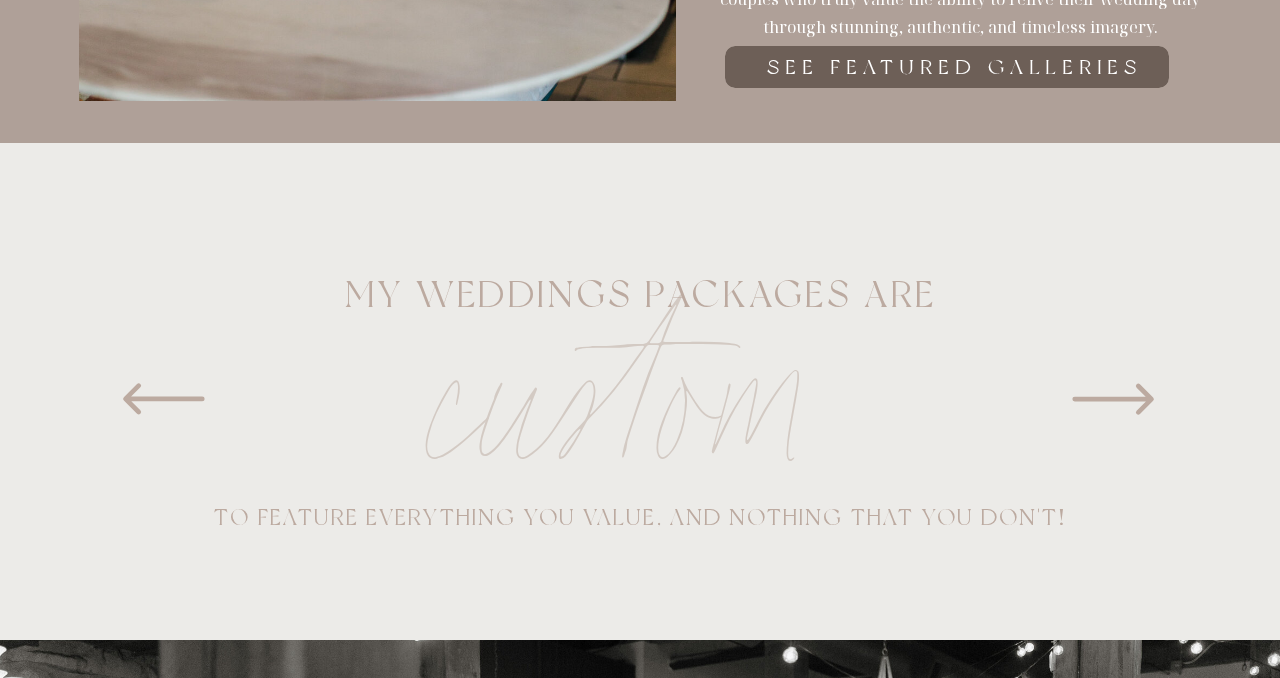 click 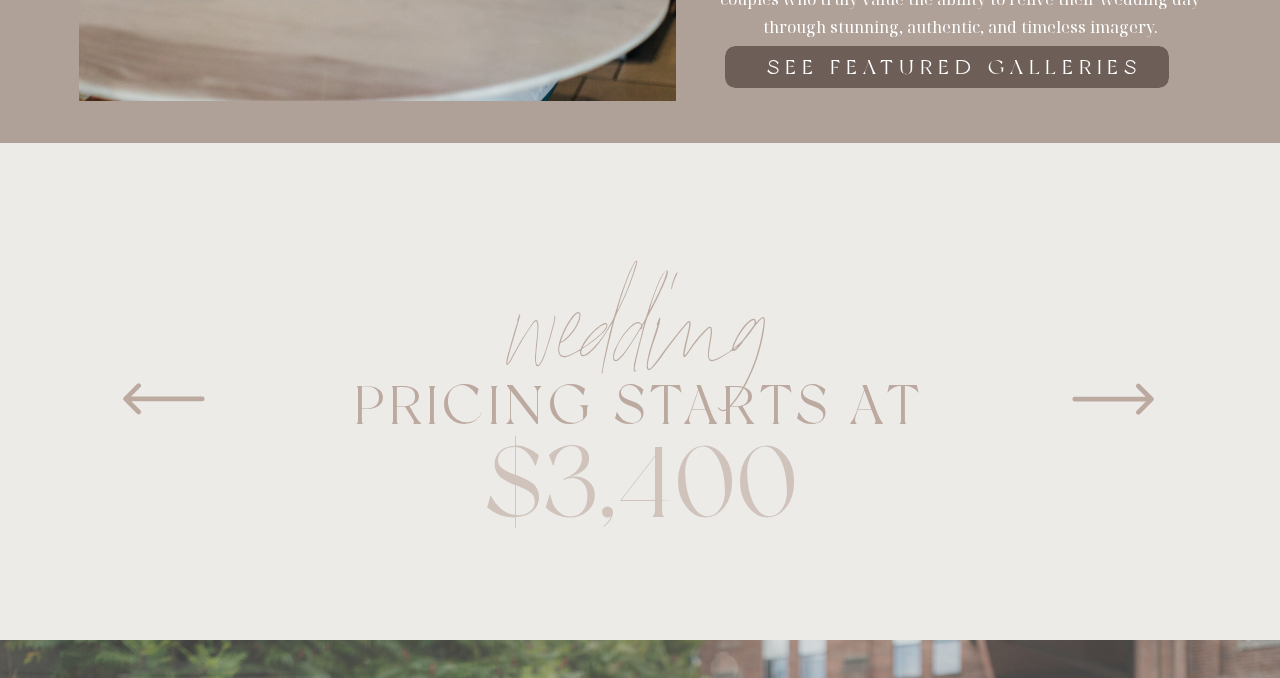click 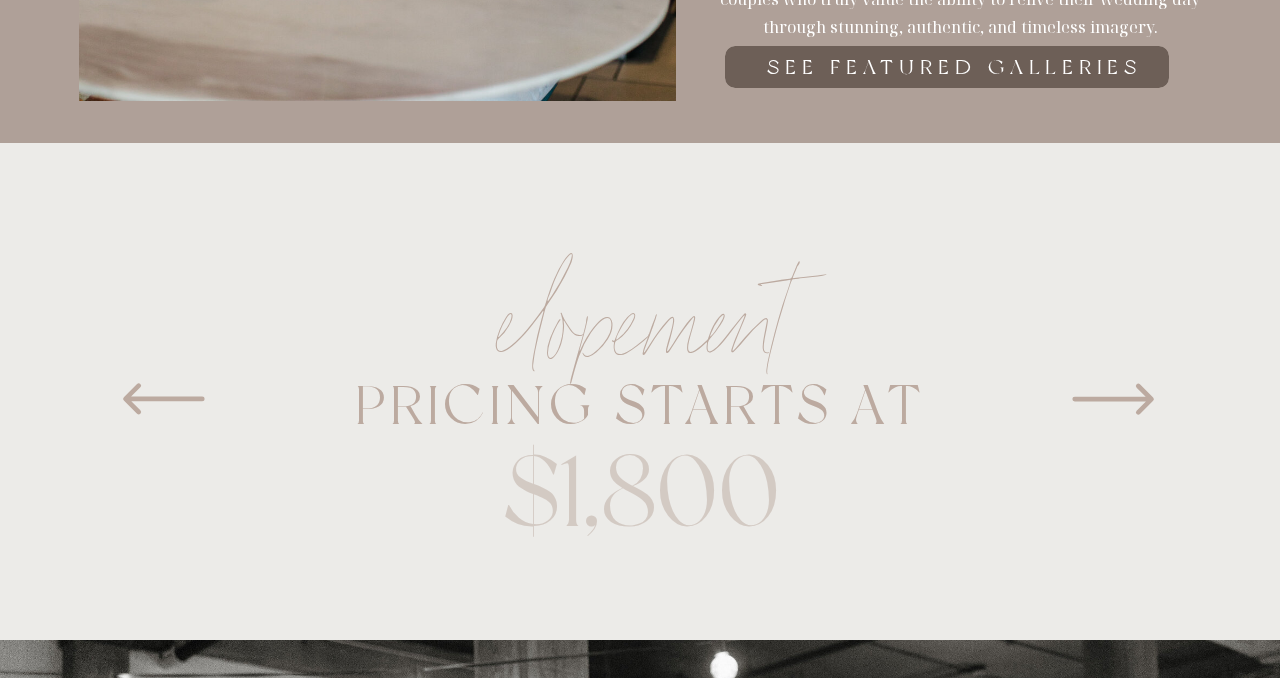 click 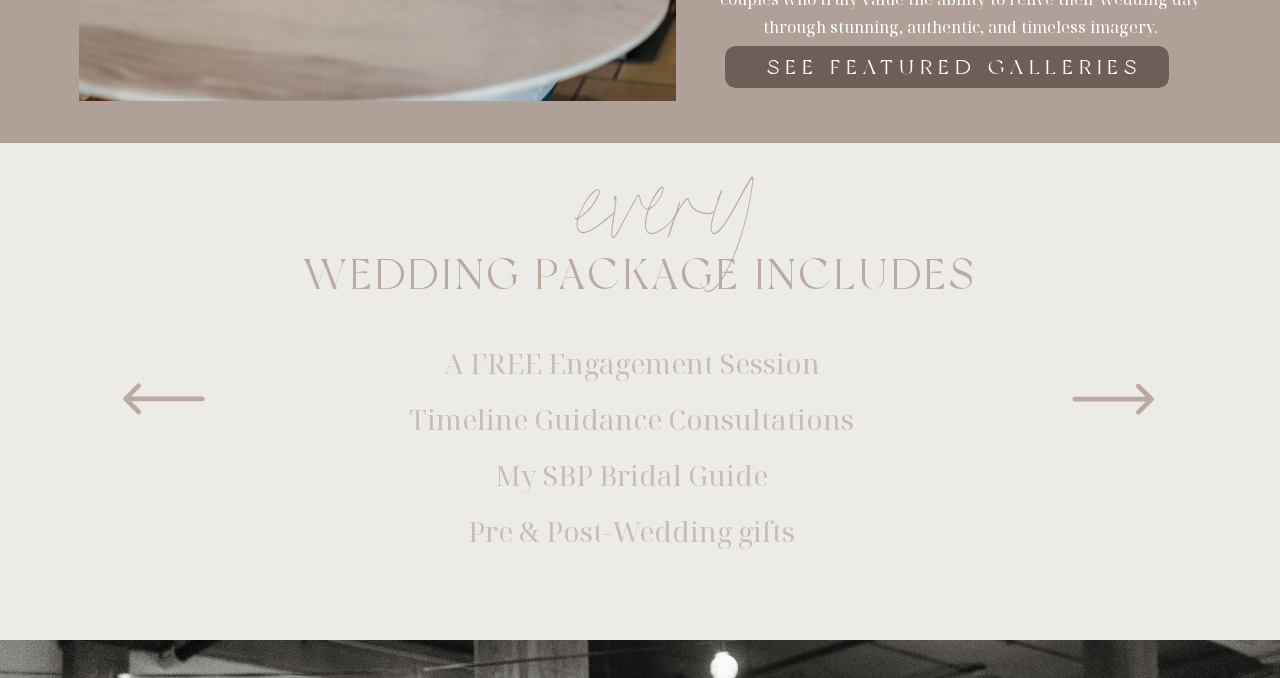 click 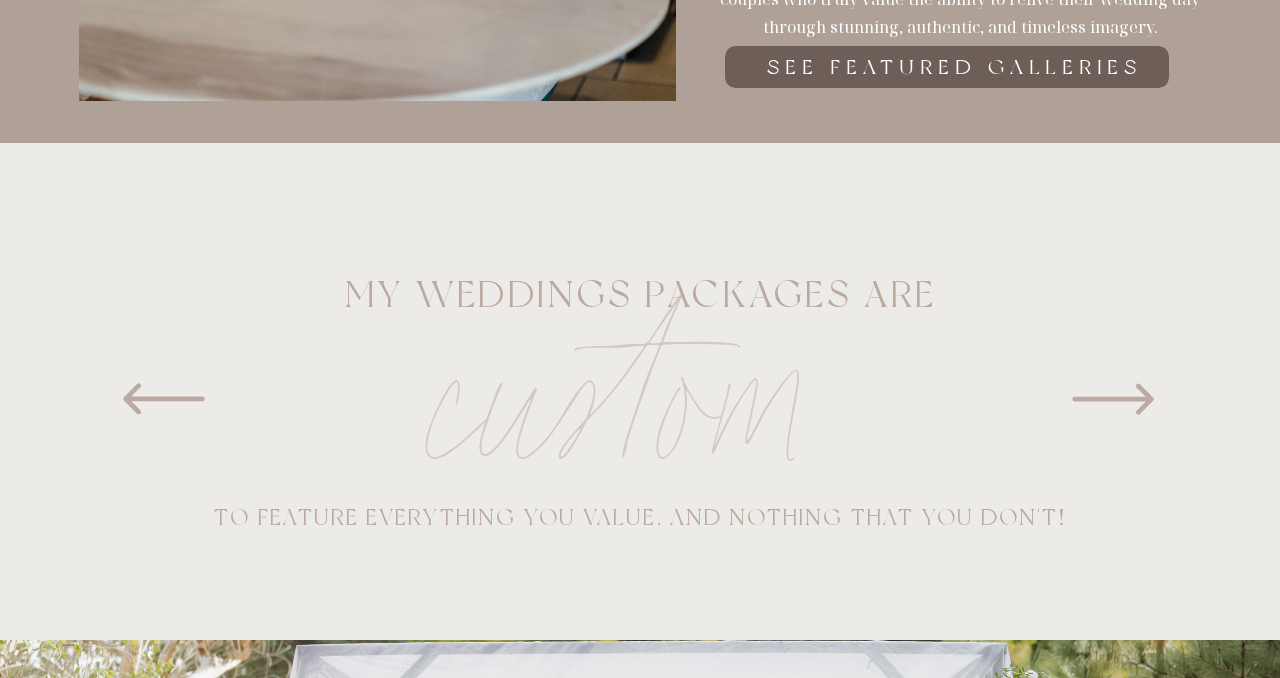 click 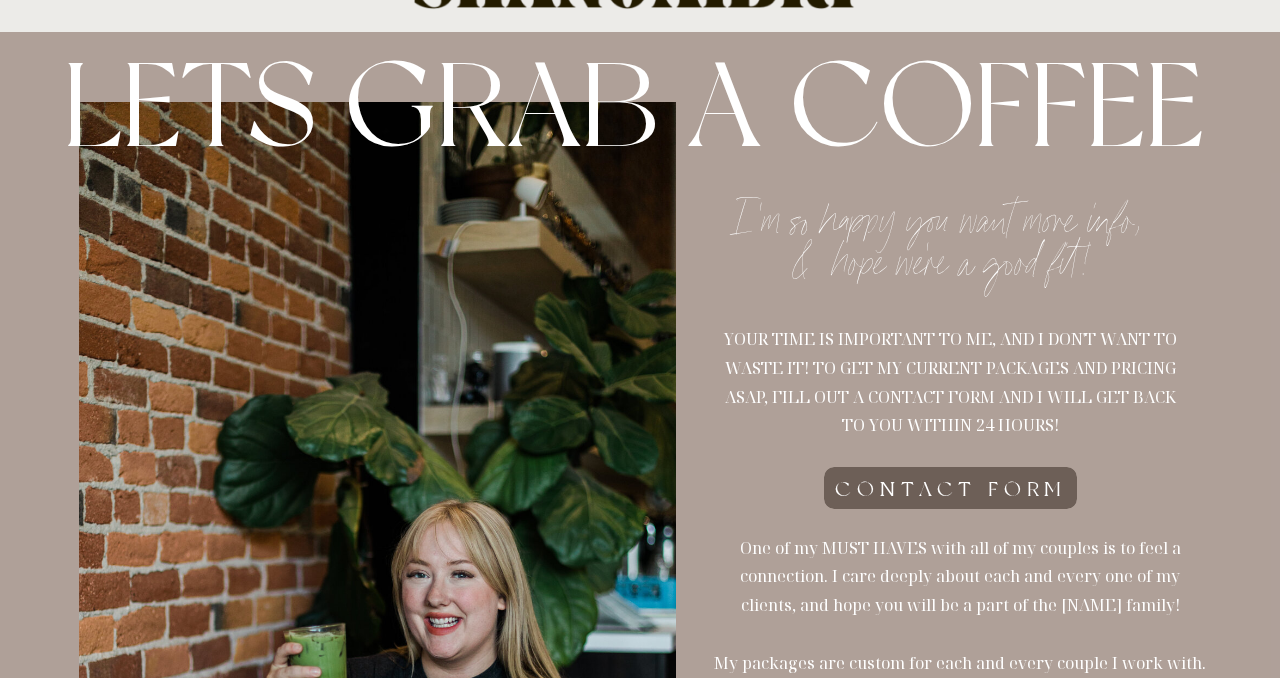 scroll, scrollTop: 0, scrollLeft: 0, axis: both 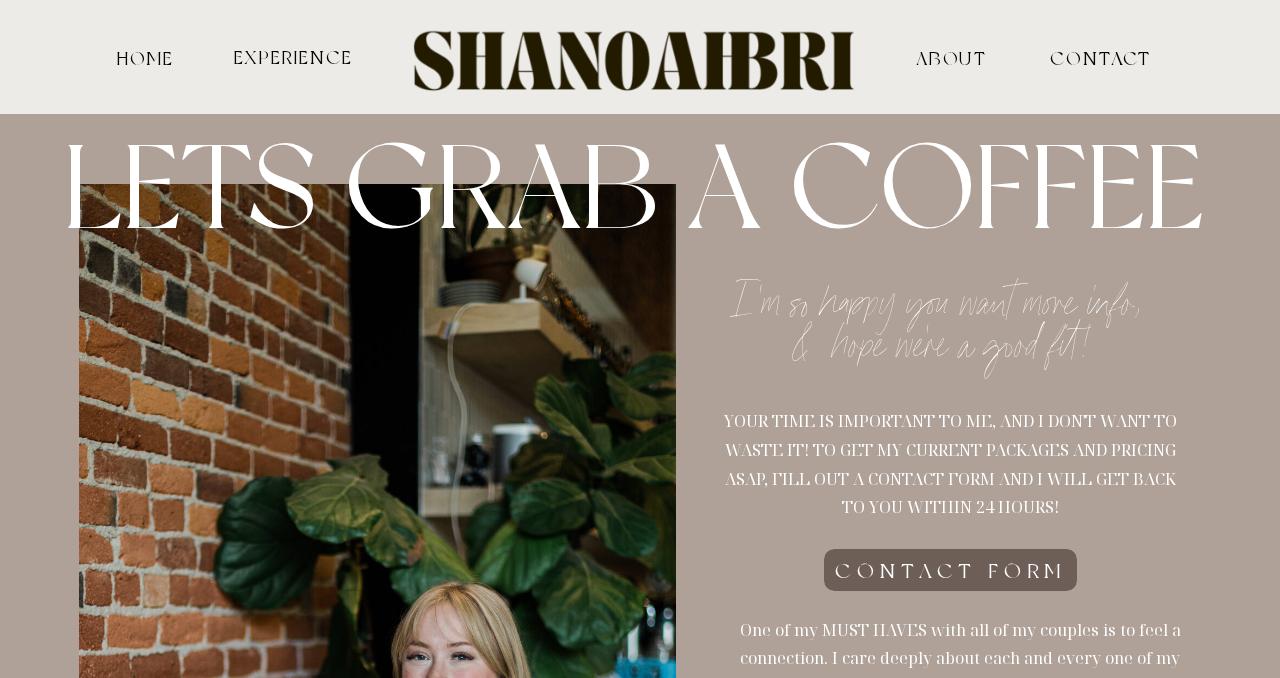 click at bounding box center [640, 56] 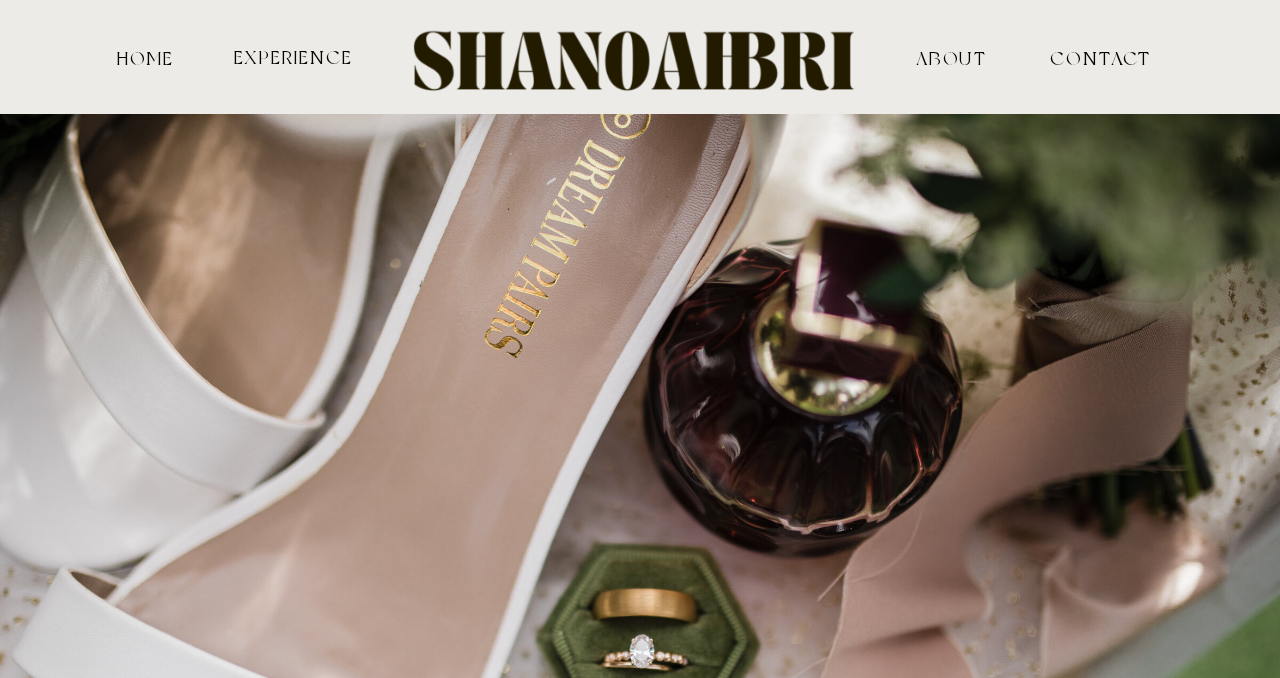 scroll, scrollTop: 0, scrollLeft: 0, axis: both 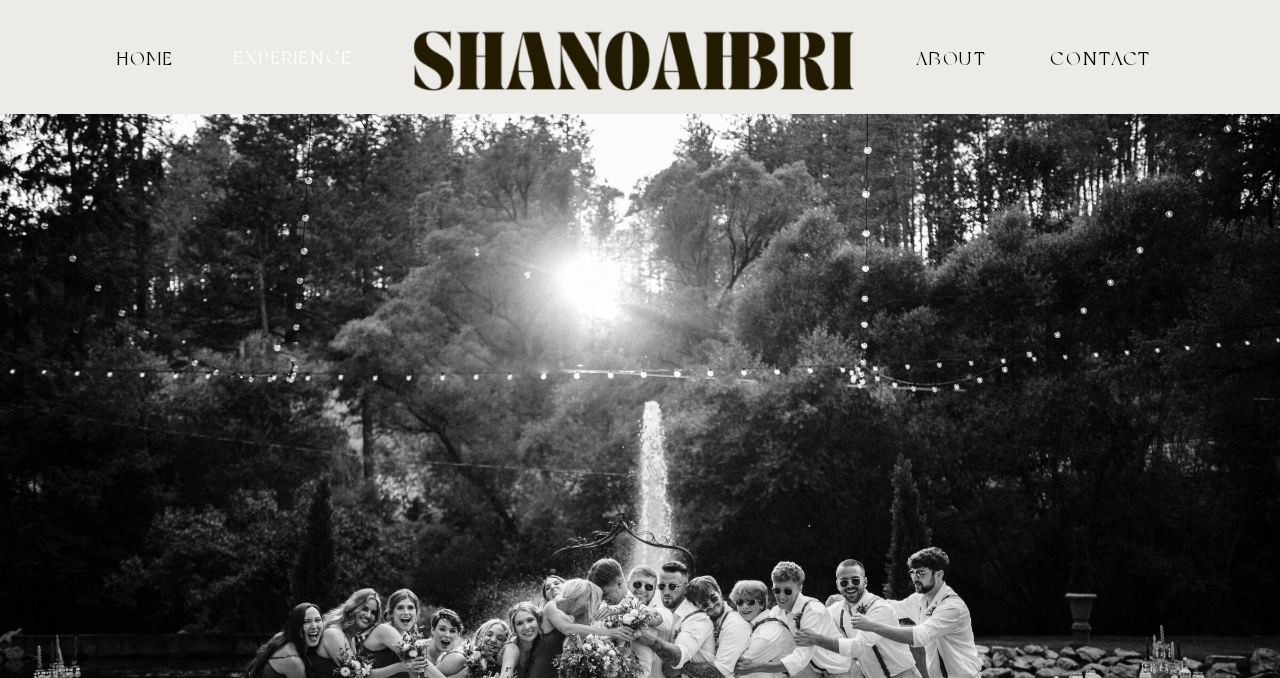 click on "experience" at bounding box center (293, 56) 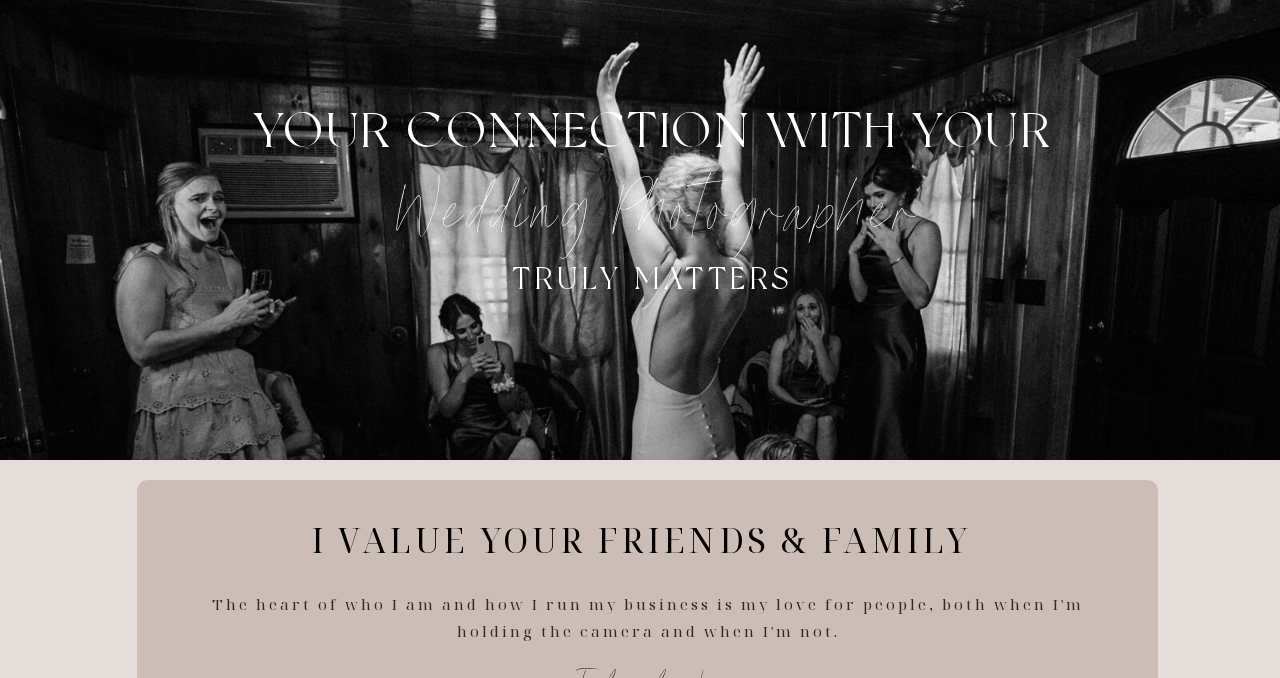 scroll, scrollTop: 0, scrollLeft: 0, axis: both 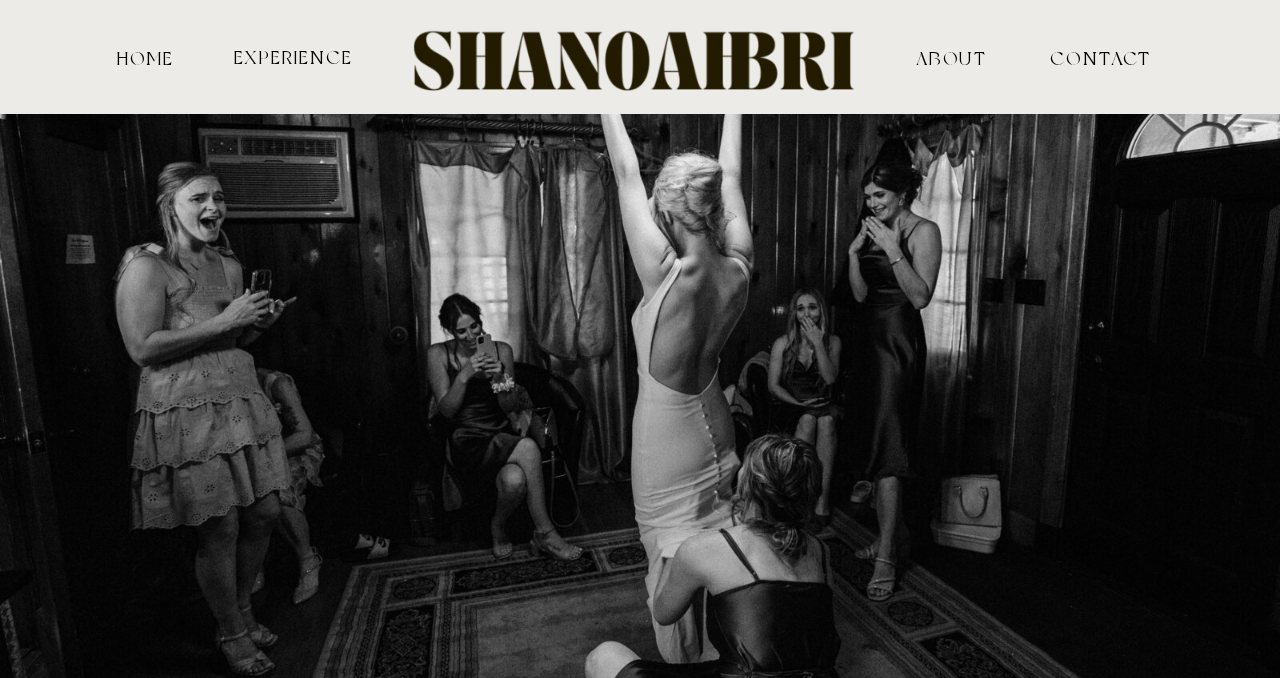 click at bounding box center [640, 56] 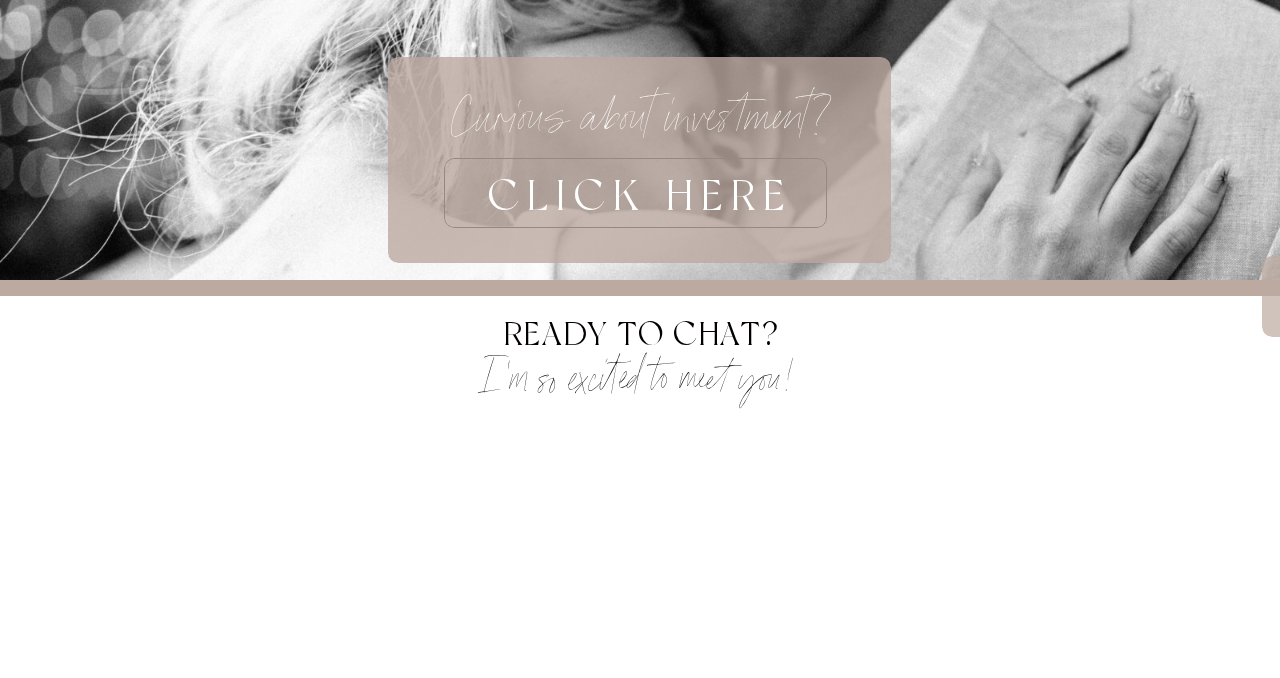 scroll, scrollTop: 7708, scrollLeft: 0, axis: vertical 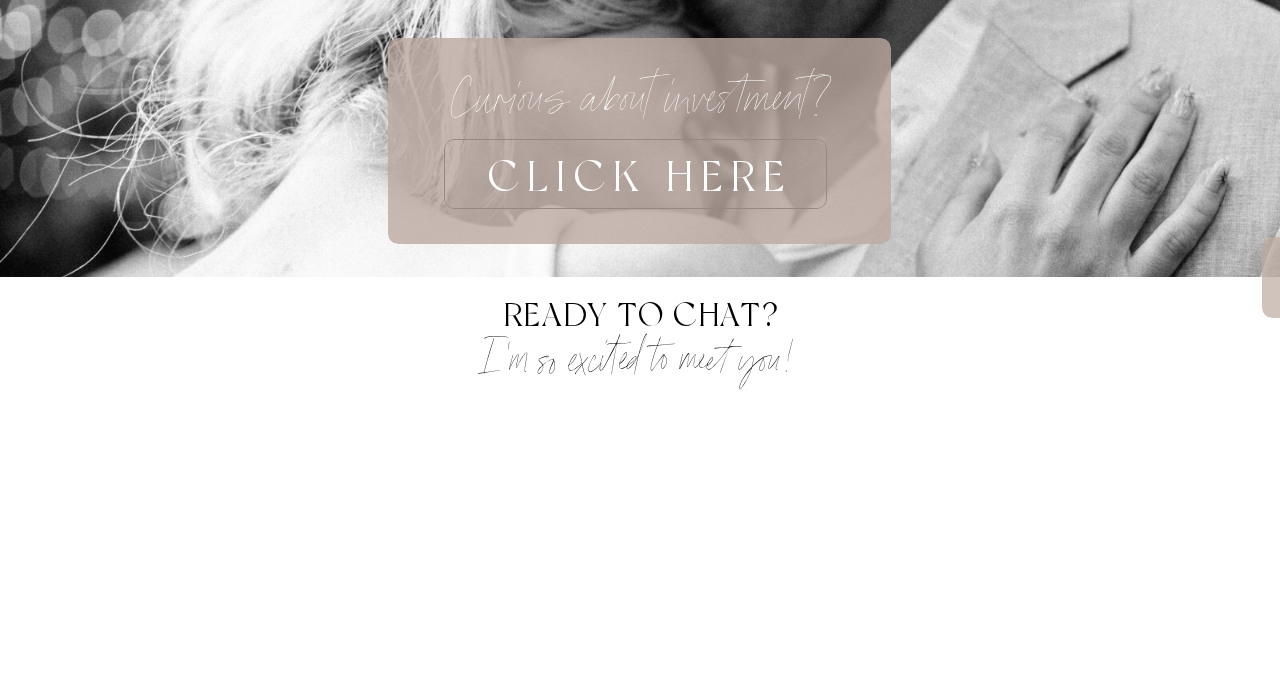 click on "CLICK HERE" at bounding box center [640, 174] 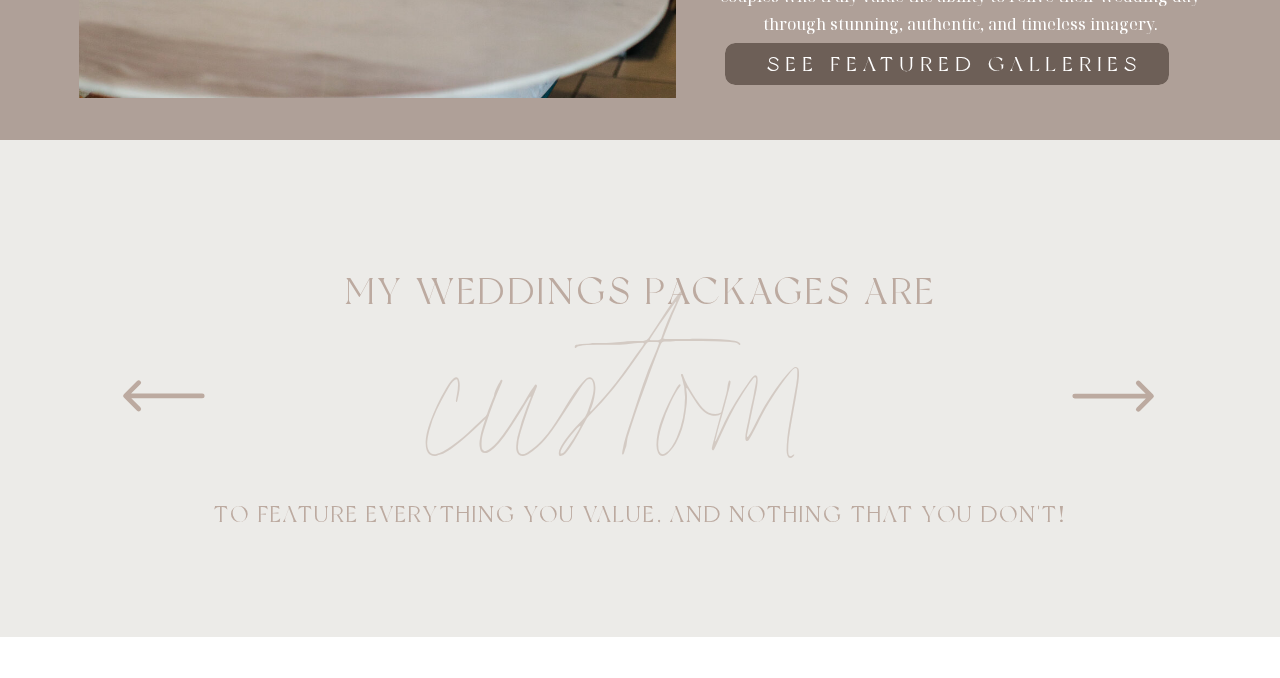 scroll, scrollTop: 1122, scrollLeft: 0, axis: vertical 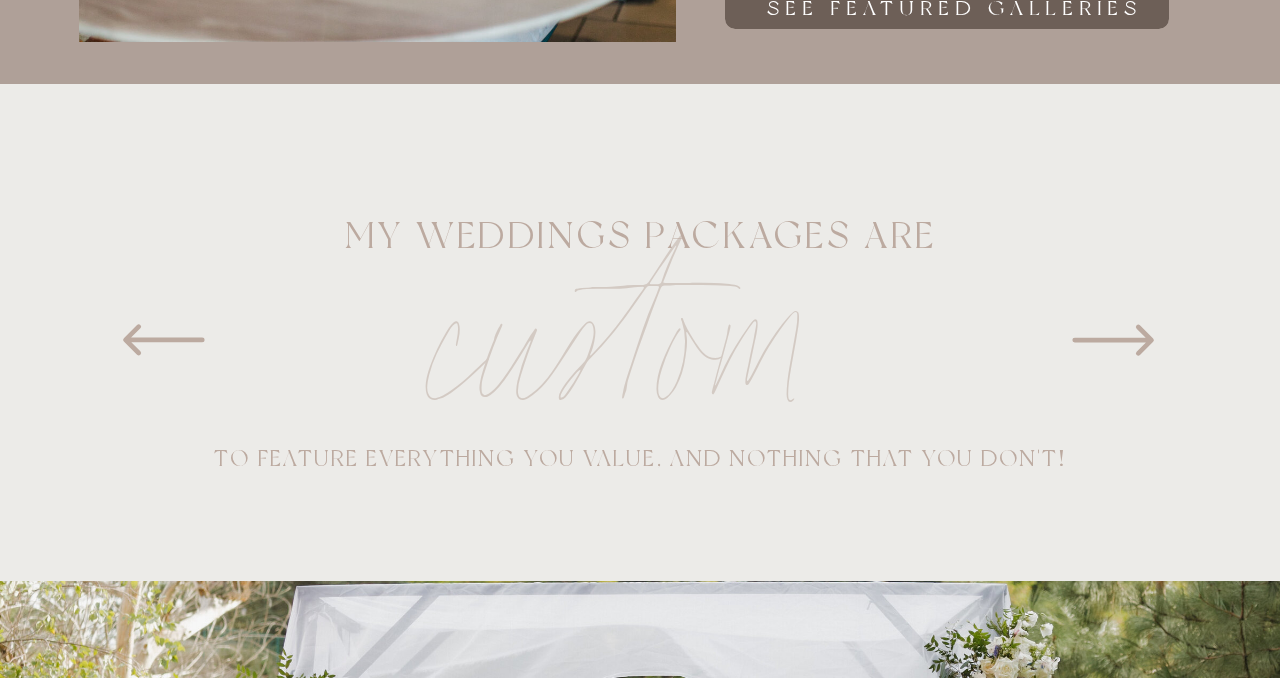 click 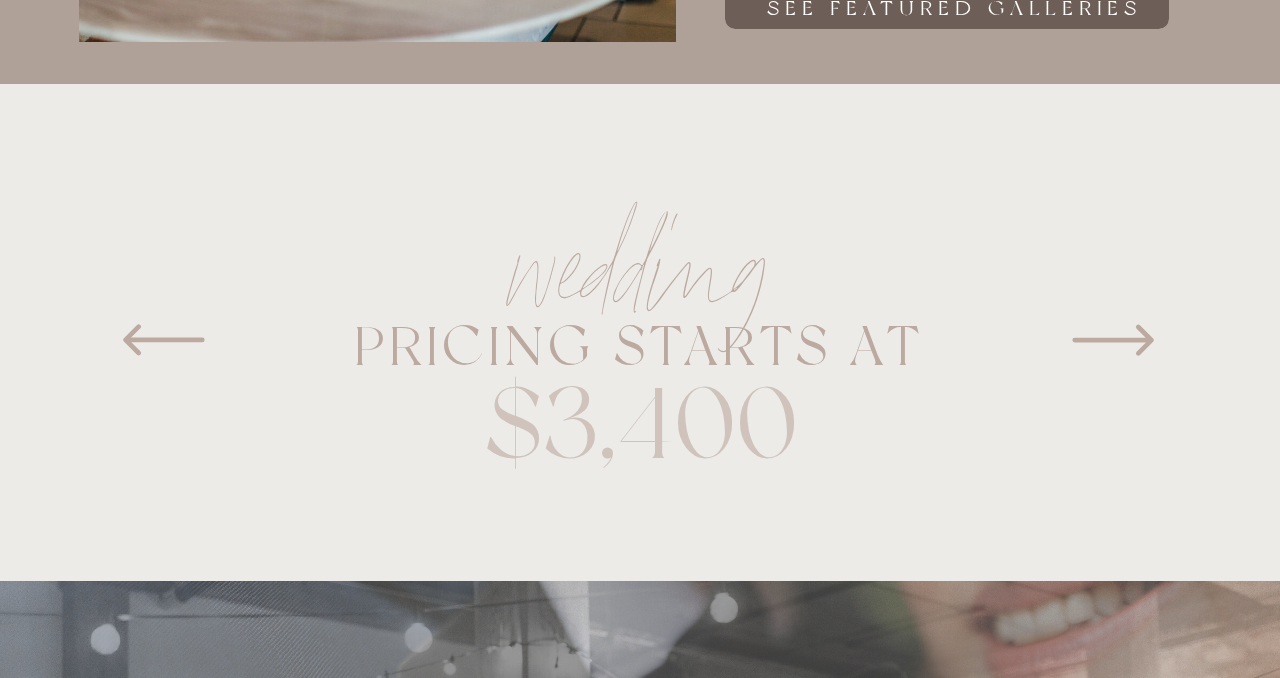 click 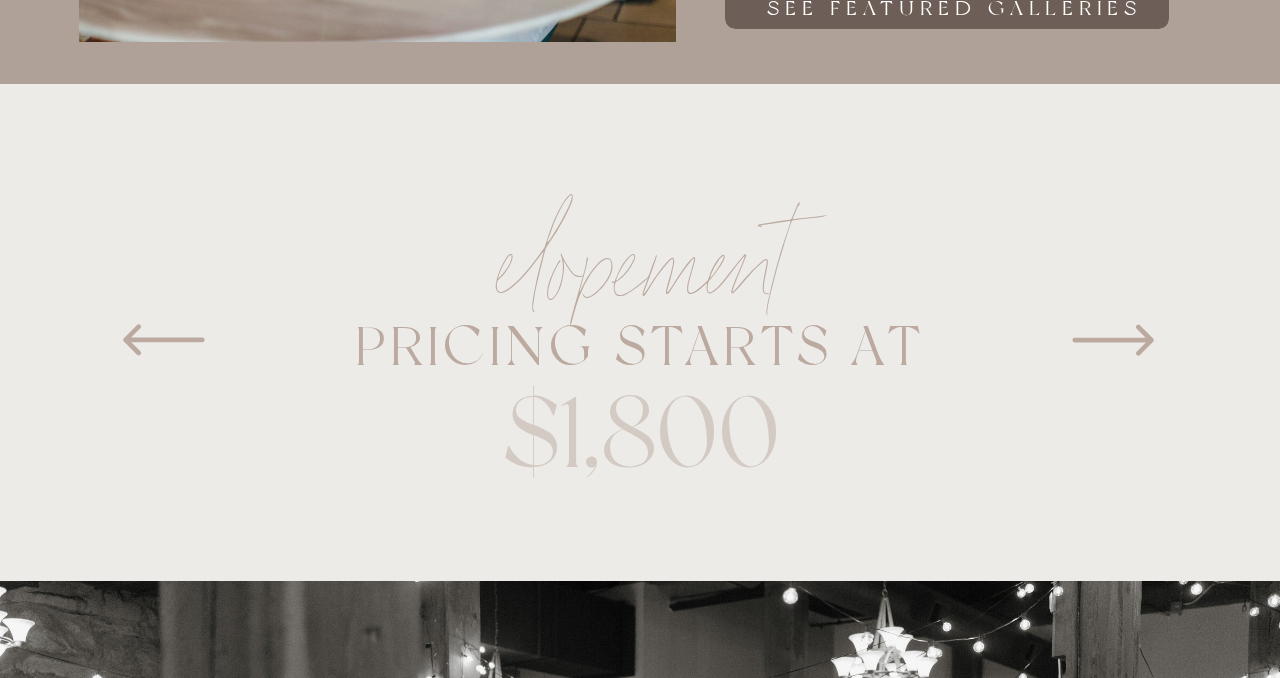 click 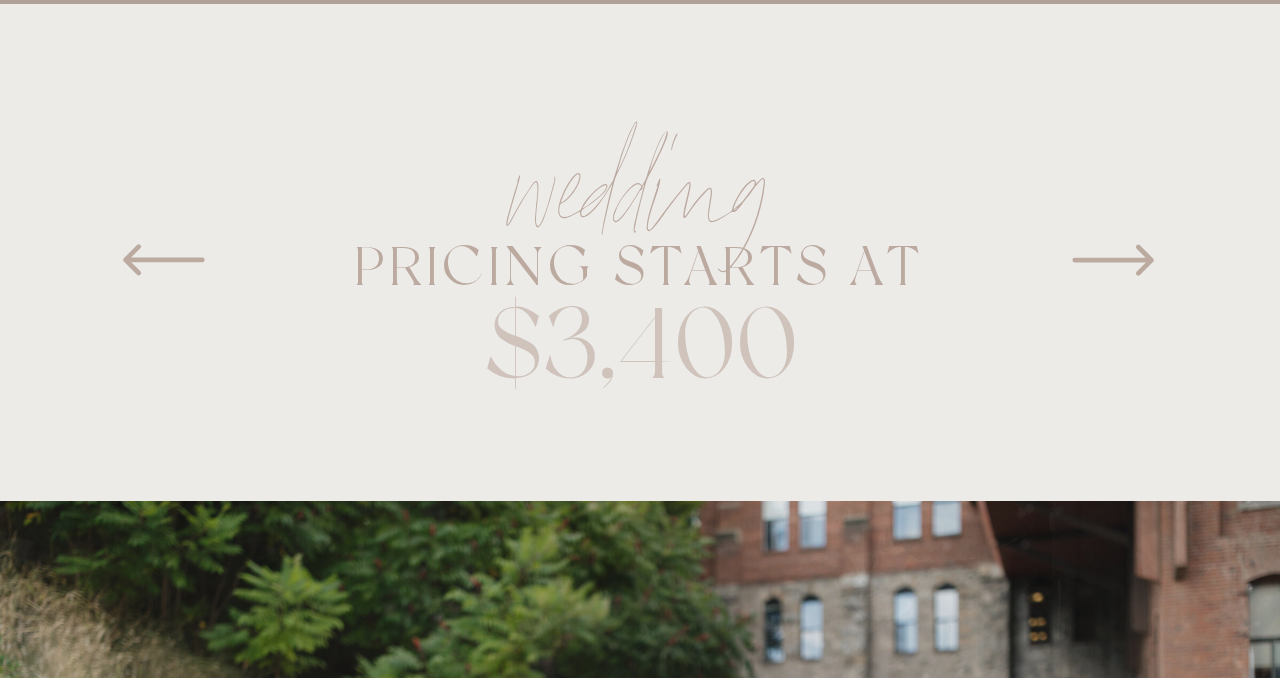 scroll, scrollTop: 1206, scrollLeft: 0, axis: vertical 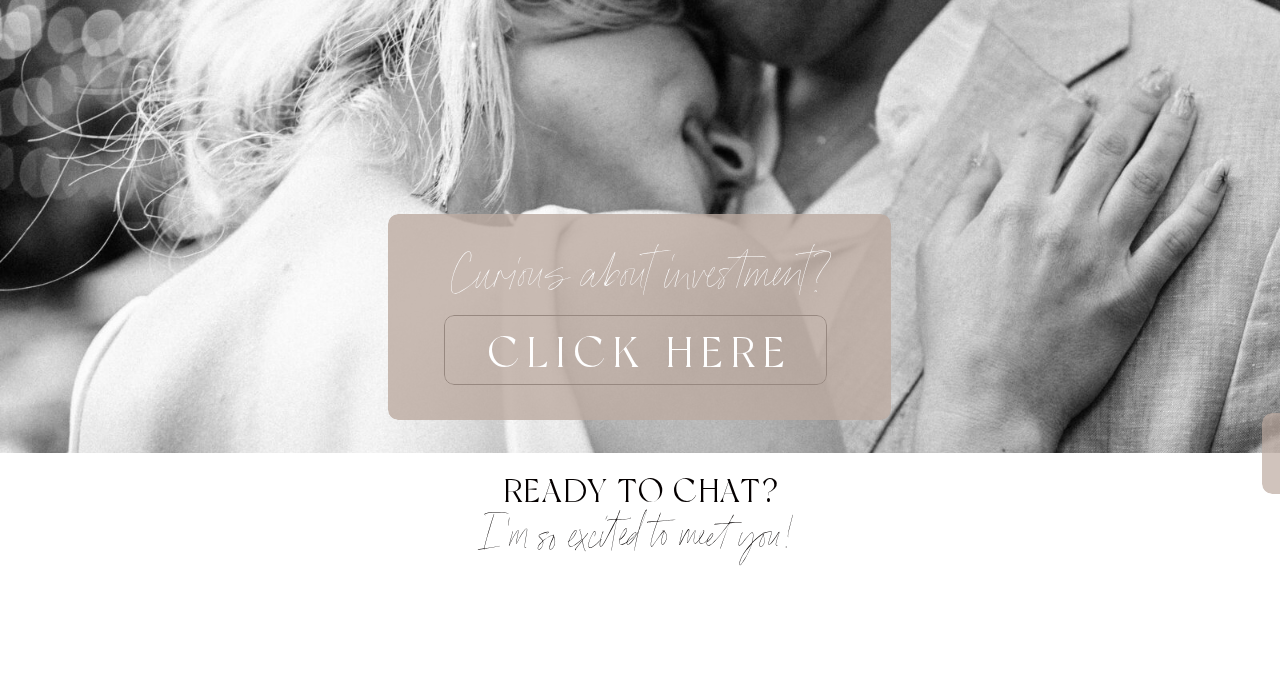 click on "CLICK HERE" at bounding box center (640, 350) 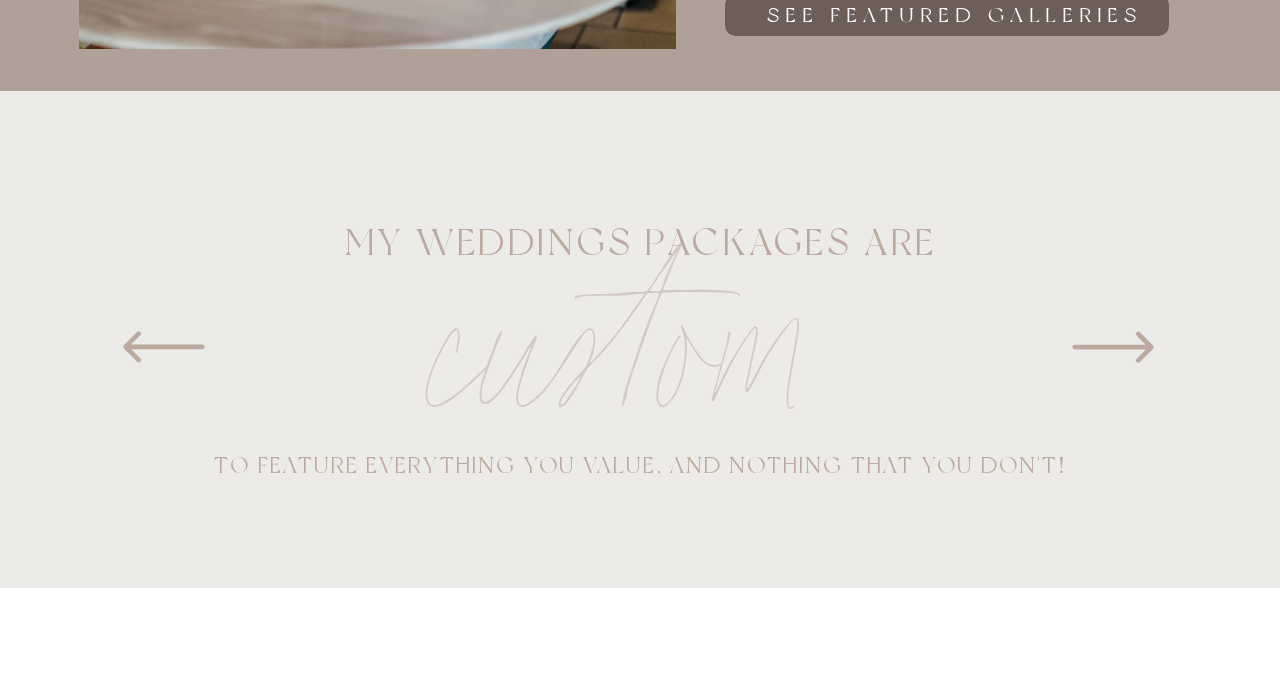 scroll, scrollTop: 1121, scrollLeft: 0, axis: vertical 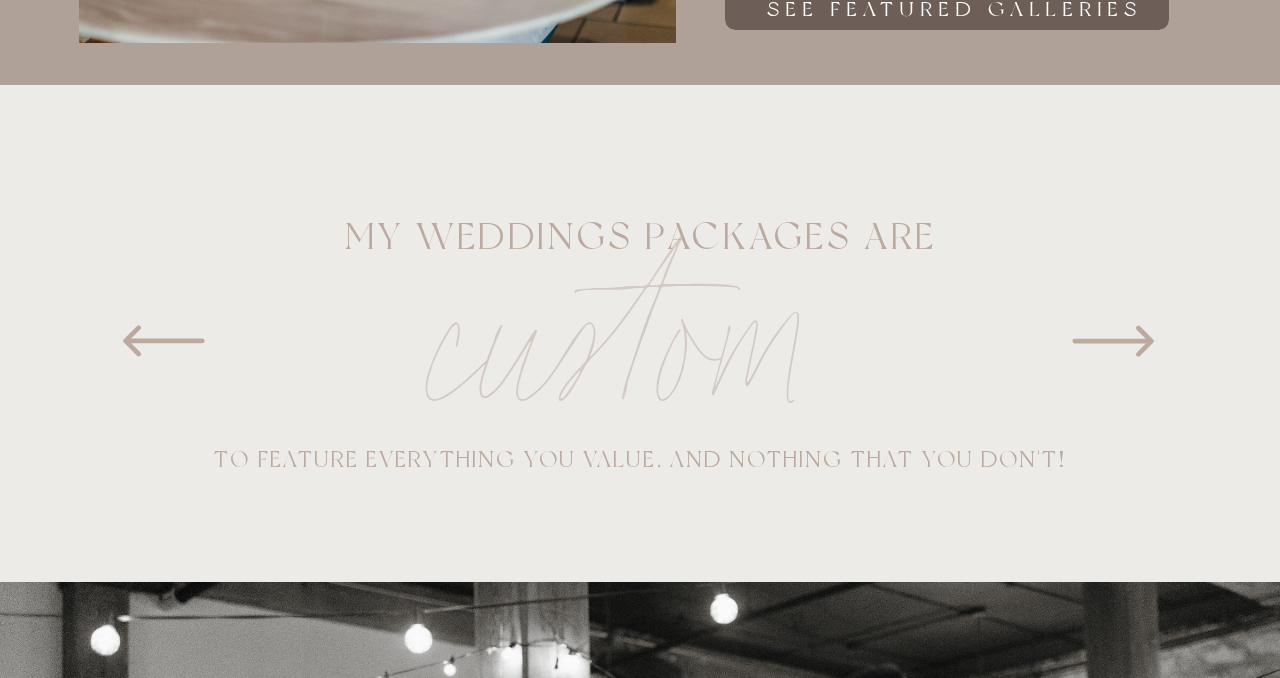 click 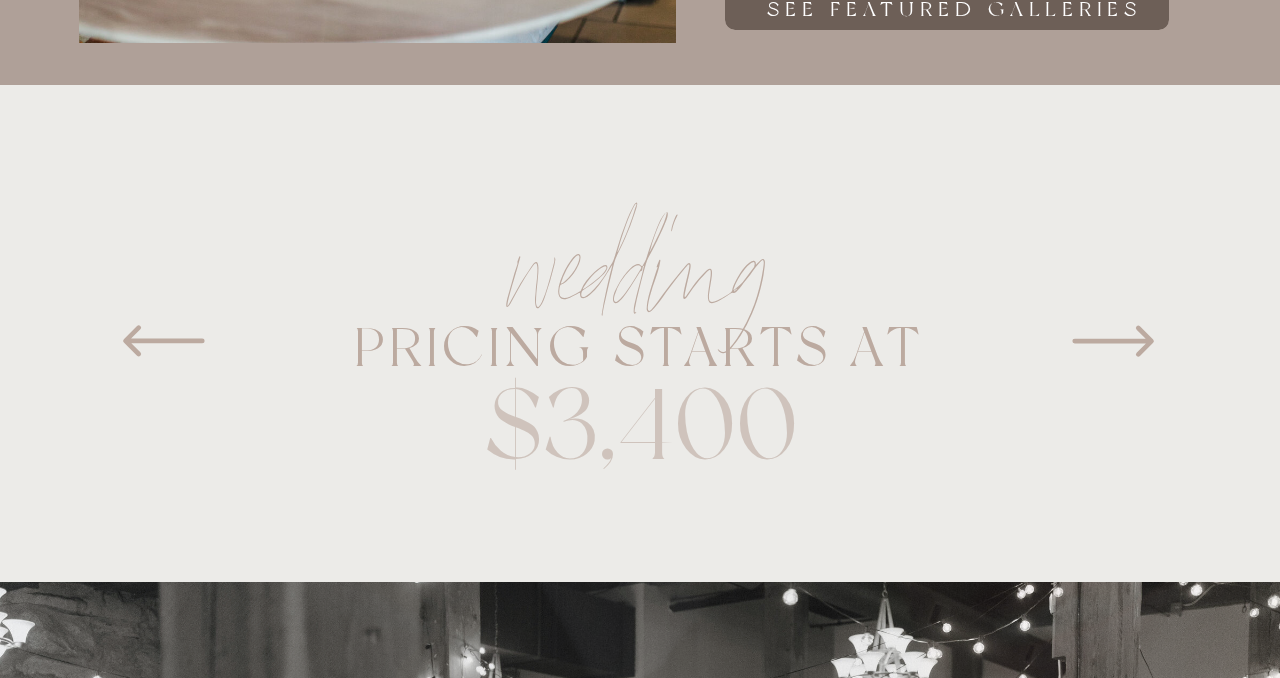 click 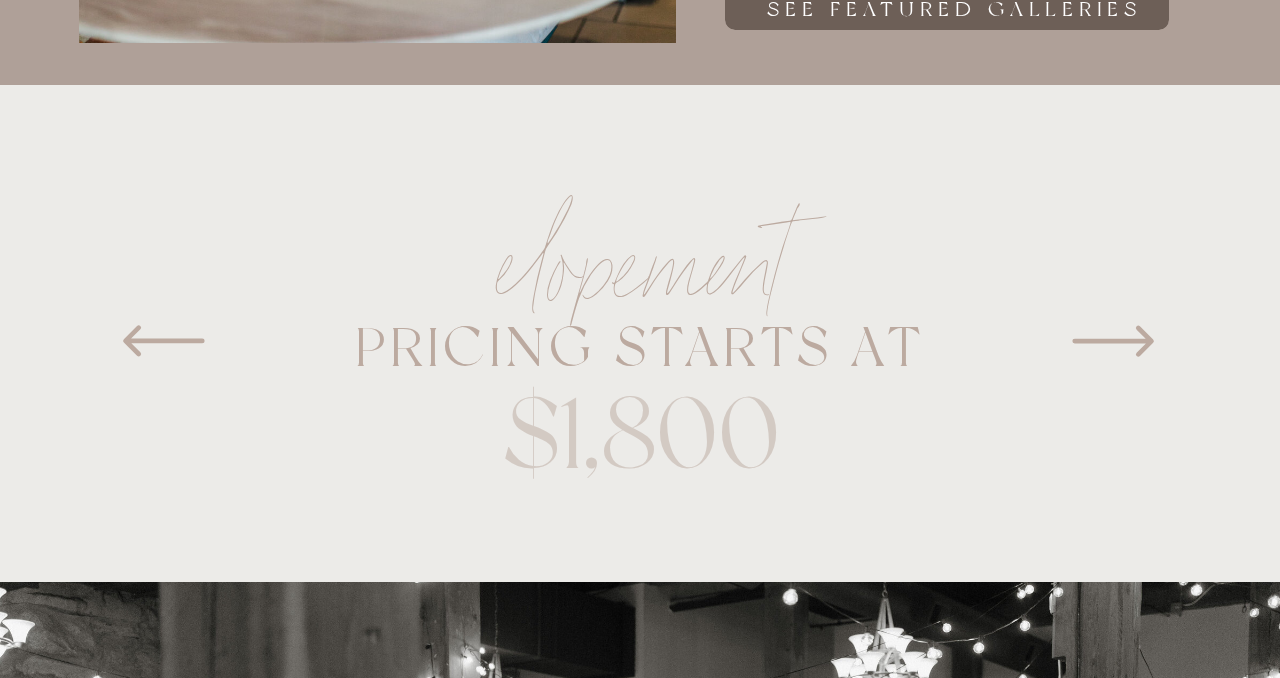 click 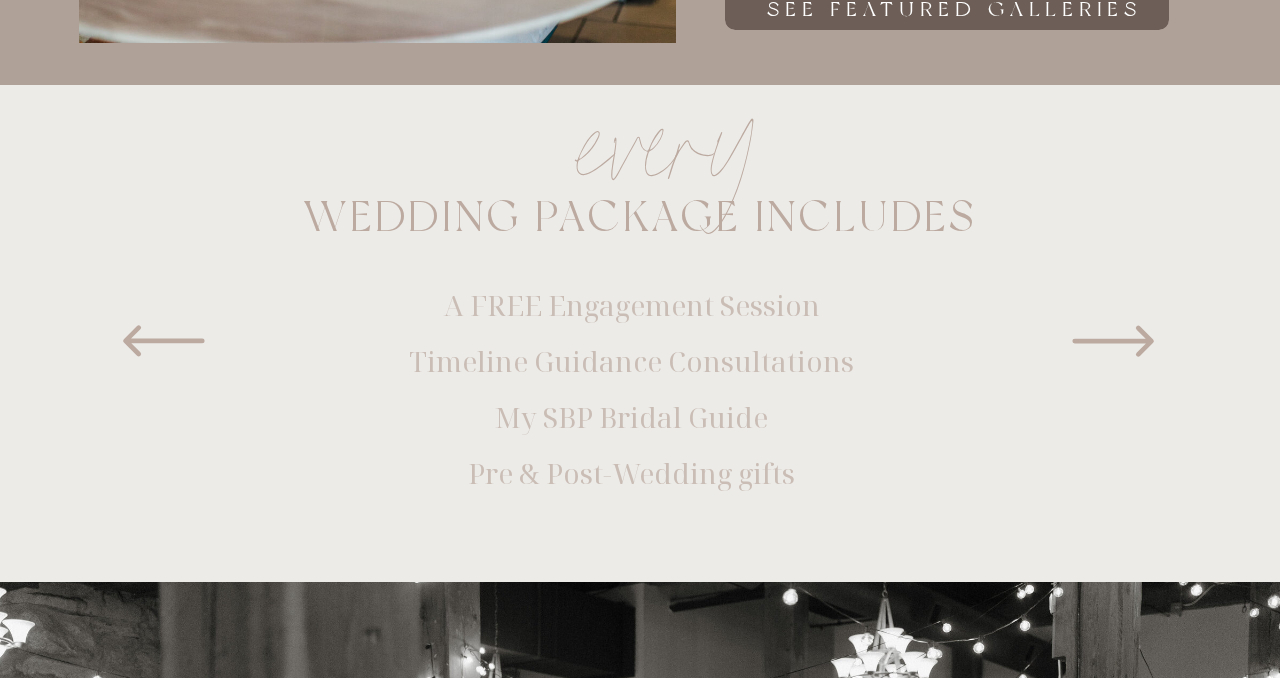click 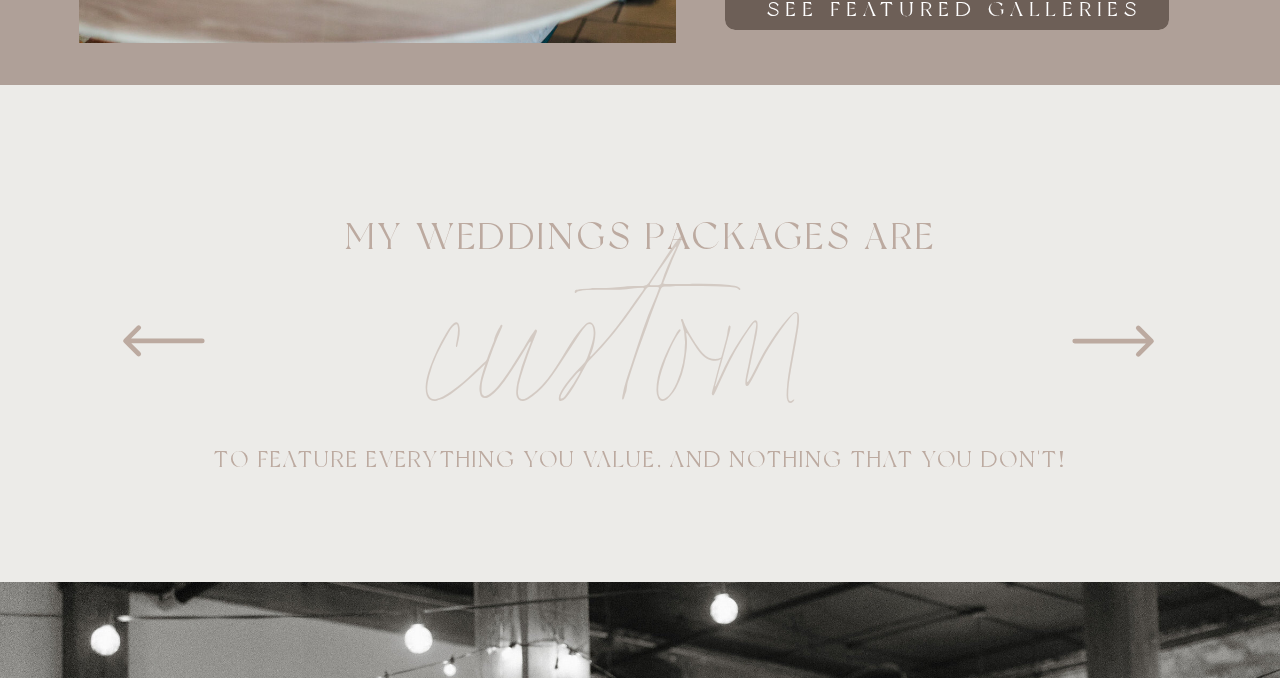 click 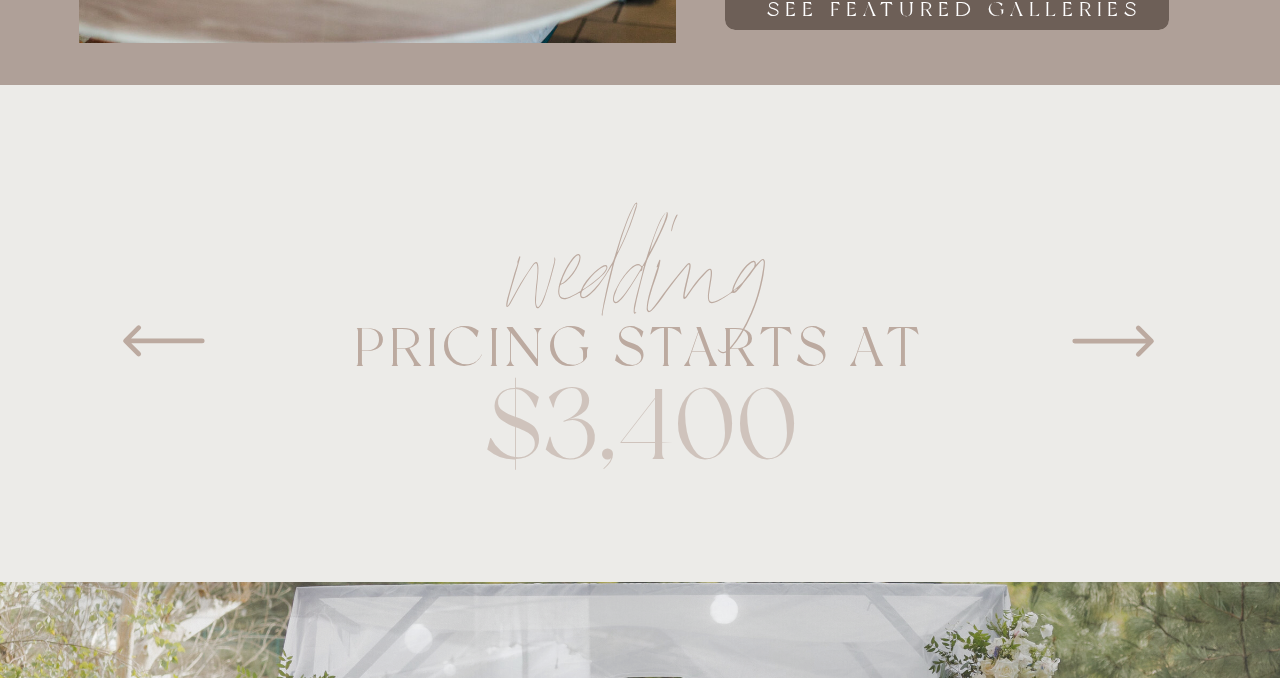 click 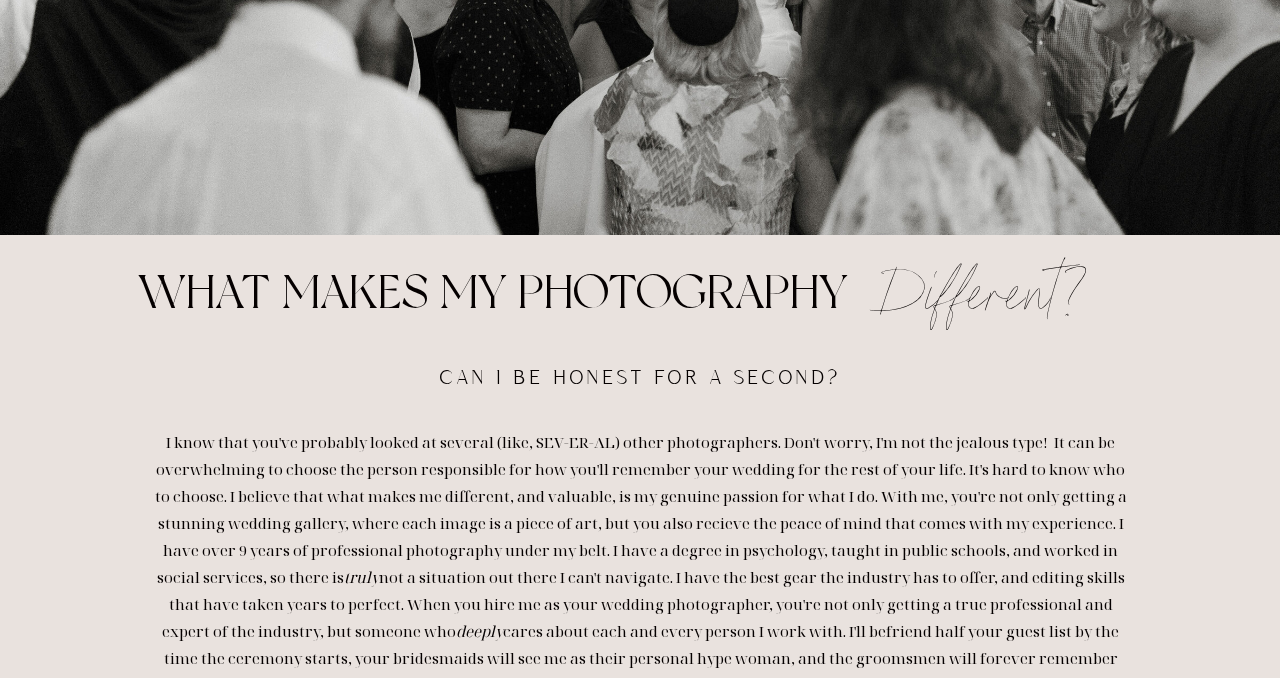 scroll, scrollTop: 2203, scrollLeft: 0, axis: vertical 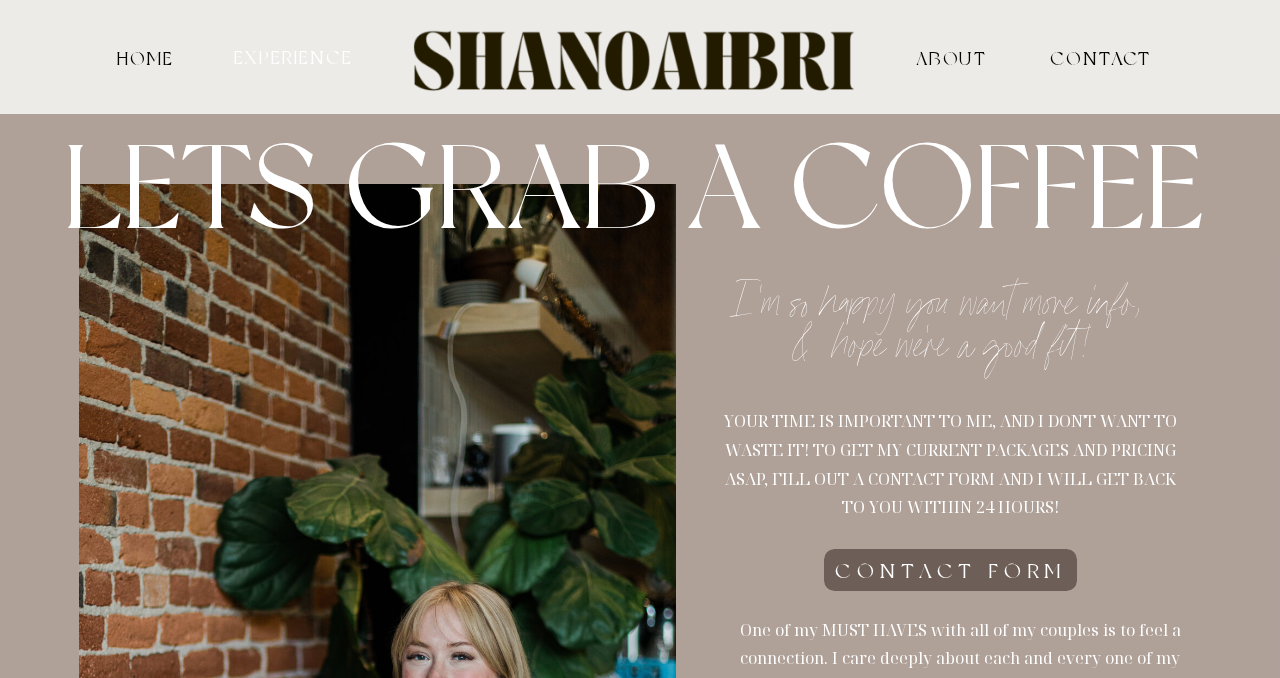 click on "experience" at bounding box center (293, 56) 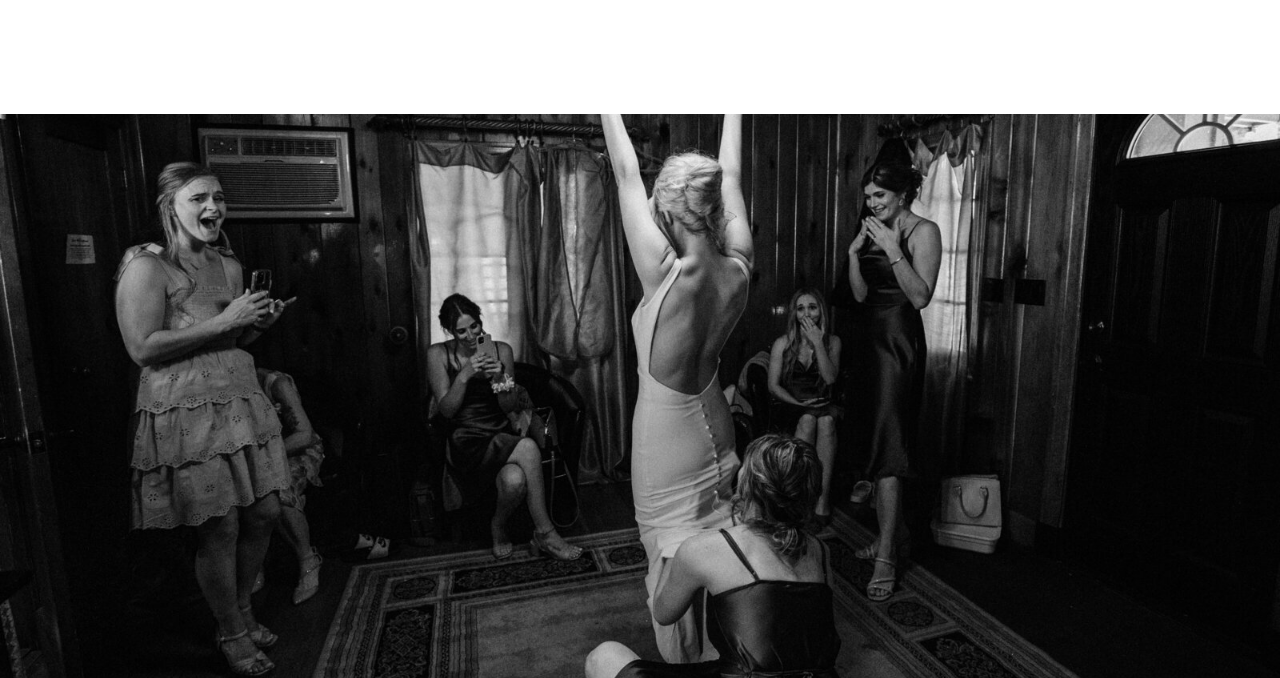 scroll, scrollTop: 0, scrollLeft: 0, axis: both 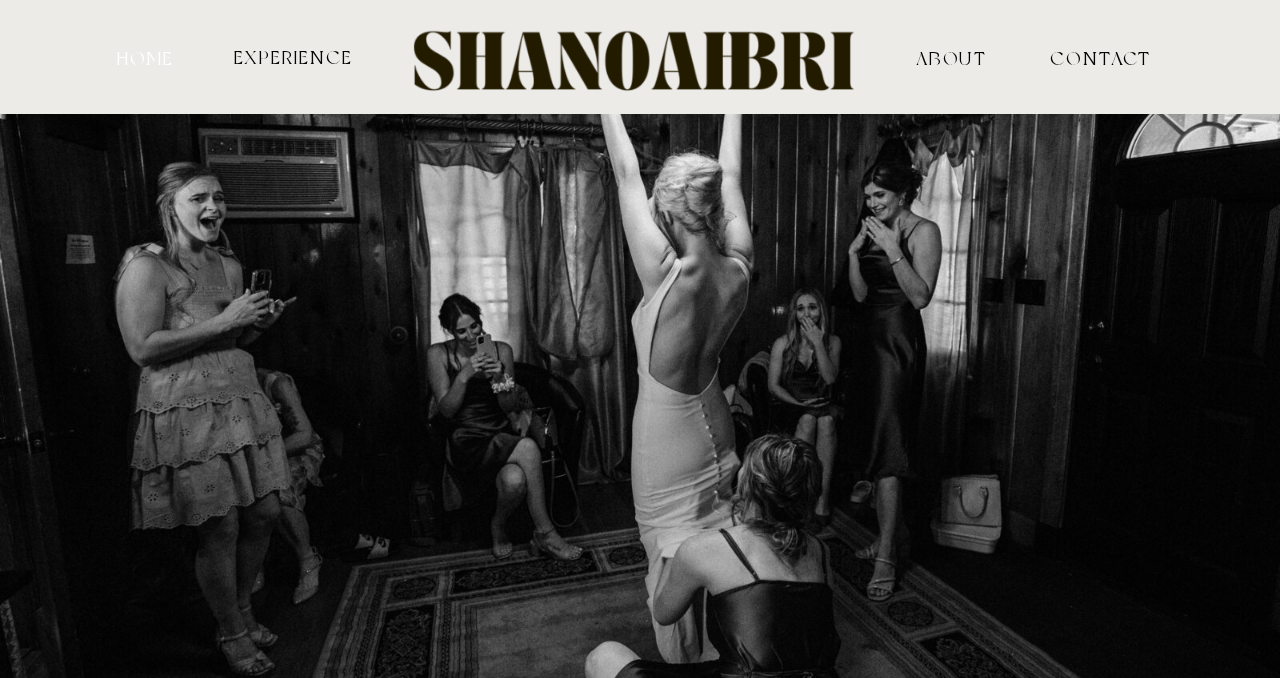 click on "HOME" at bounding box center [145, 57] 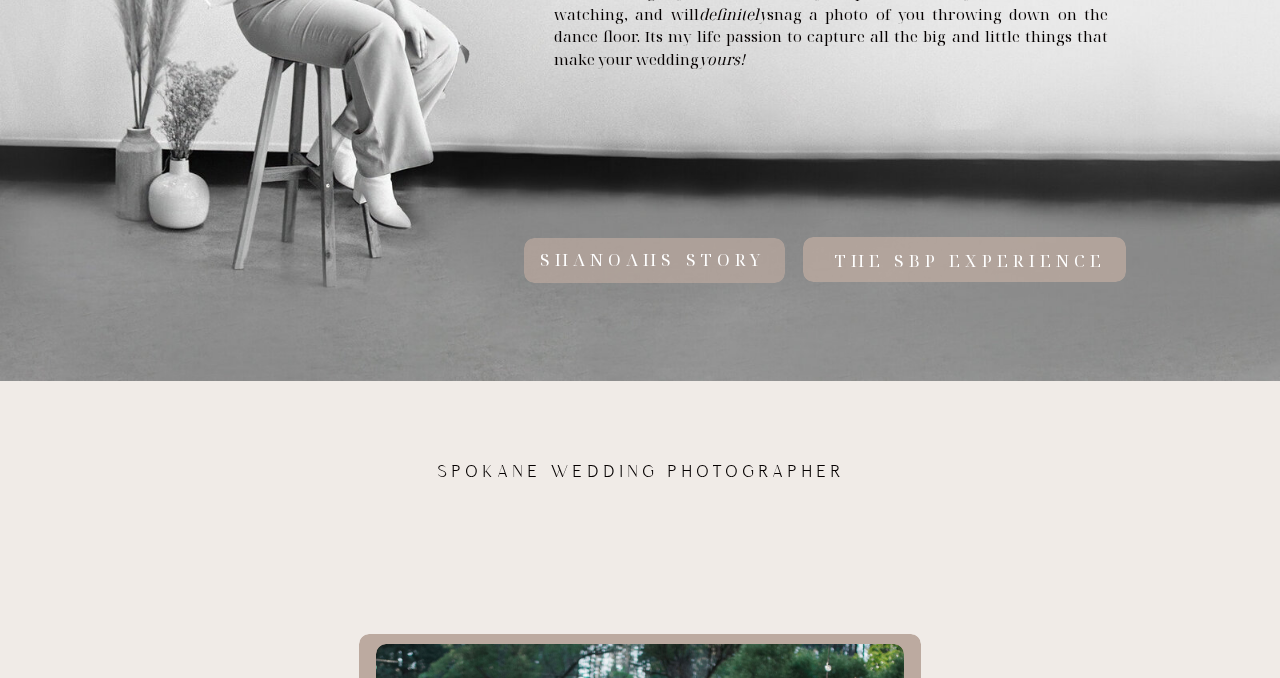 scroll, scrollTop: 1452, scrollLeft: 0, axis: vertical 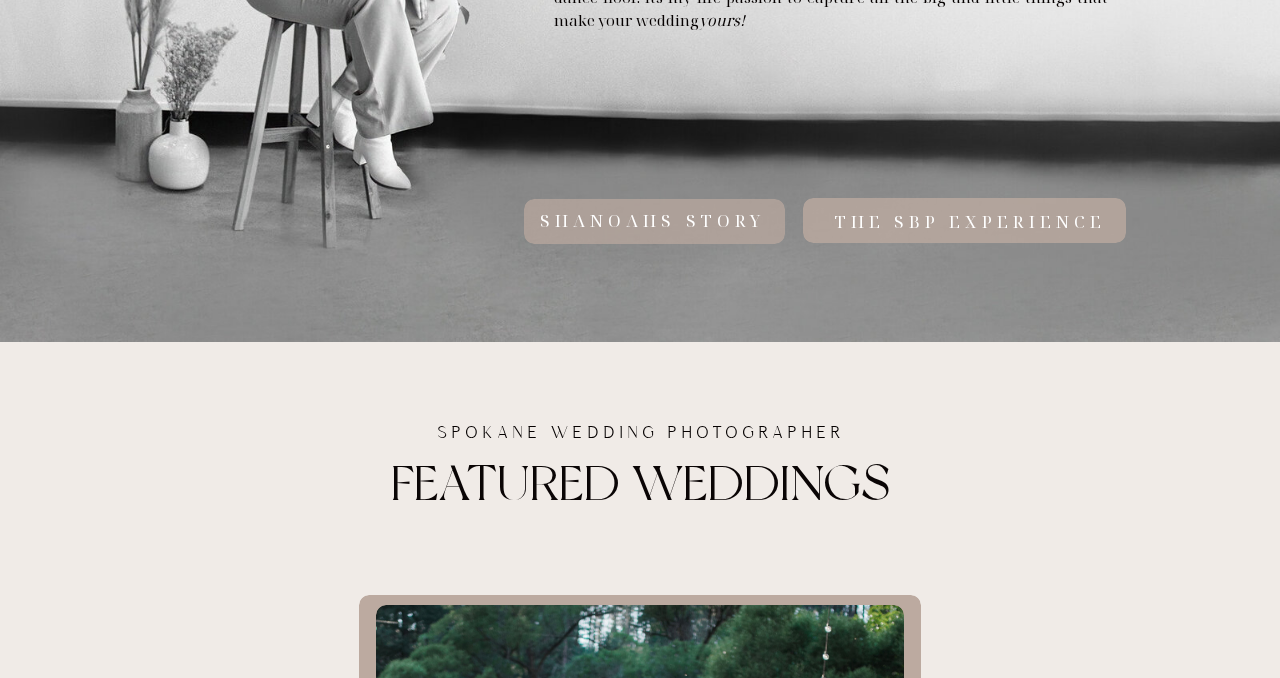 click on "shanoahs STORY" at bounding box center (652, 222) 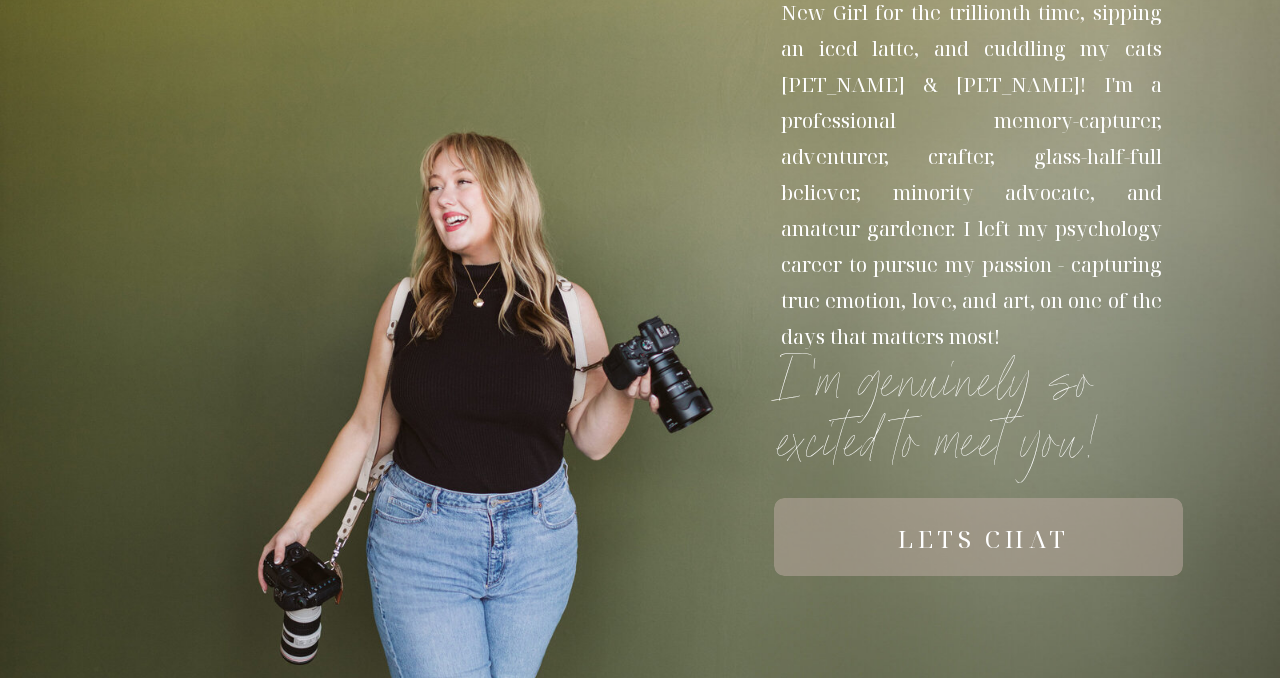 scroll, scrollTop: 539, scrollLeft: 0, axis: vertical 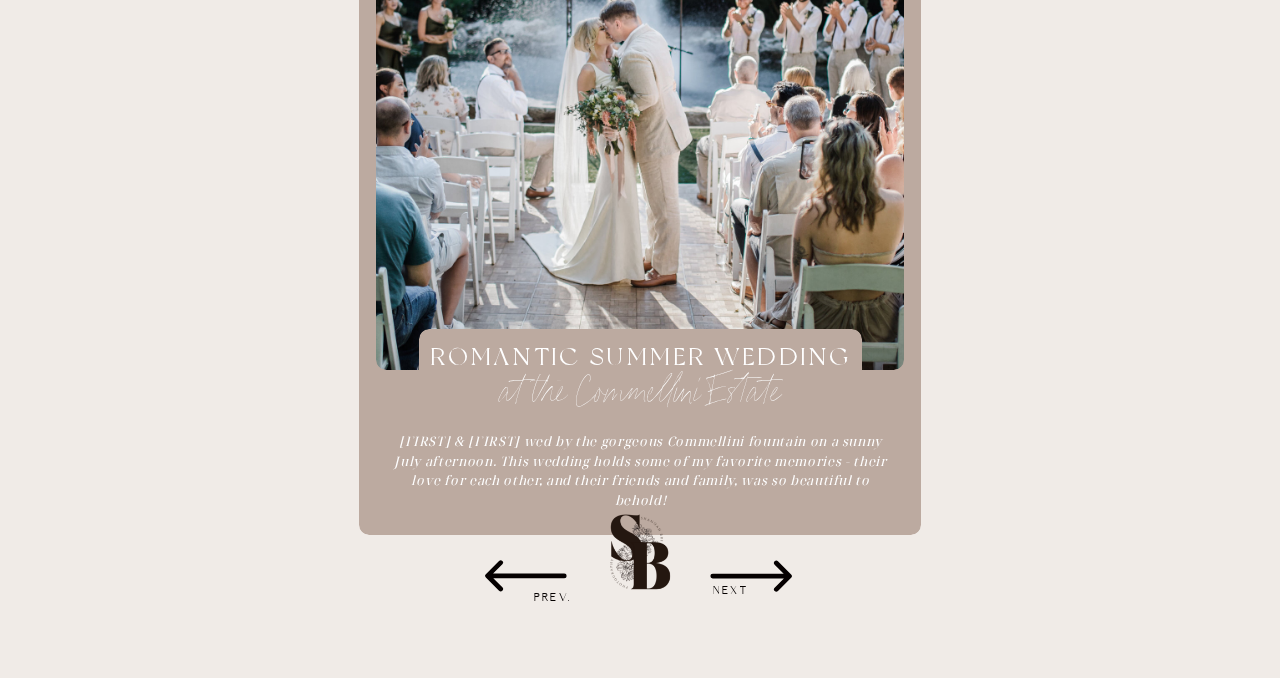 click 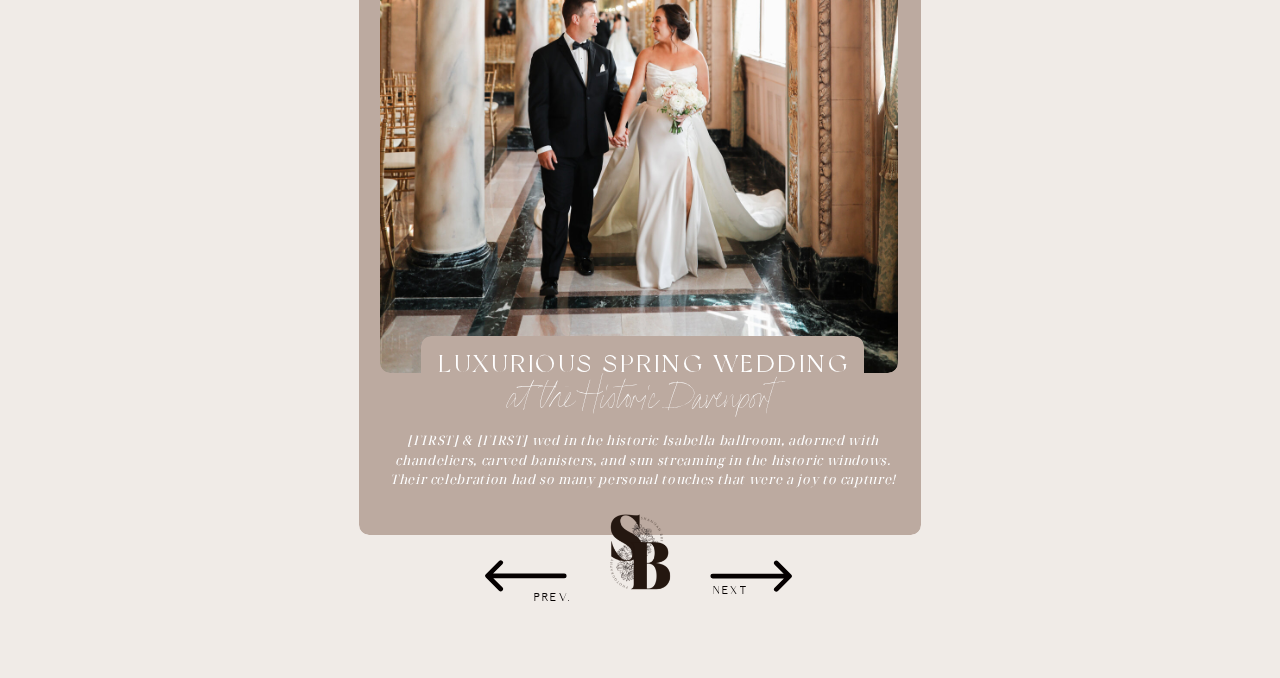 click 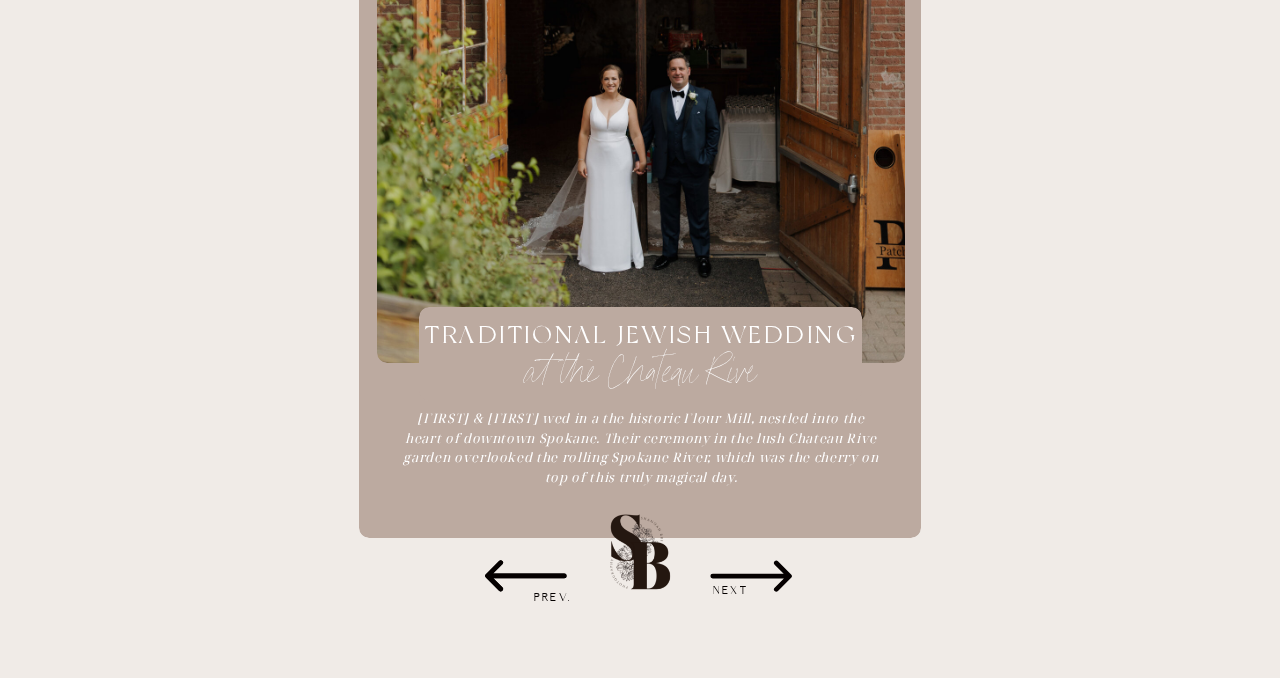 click on "NEXT" at bounding box center [731, 591] 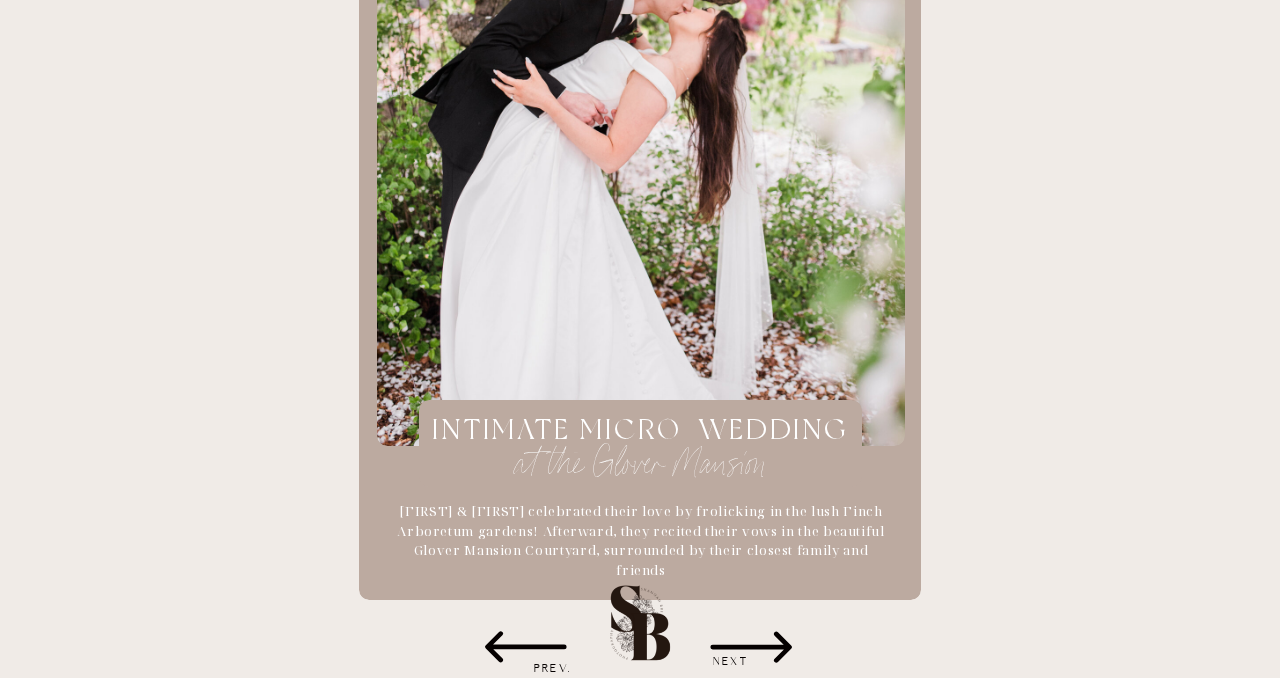 scroll, scrollTop: 2285, scrollLeft: 0, axis: vertical 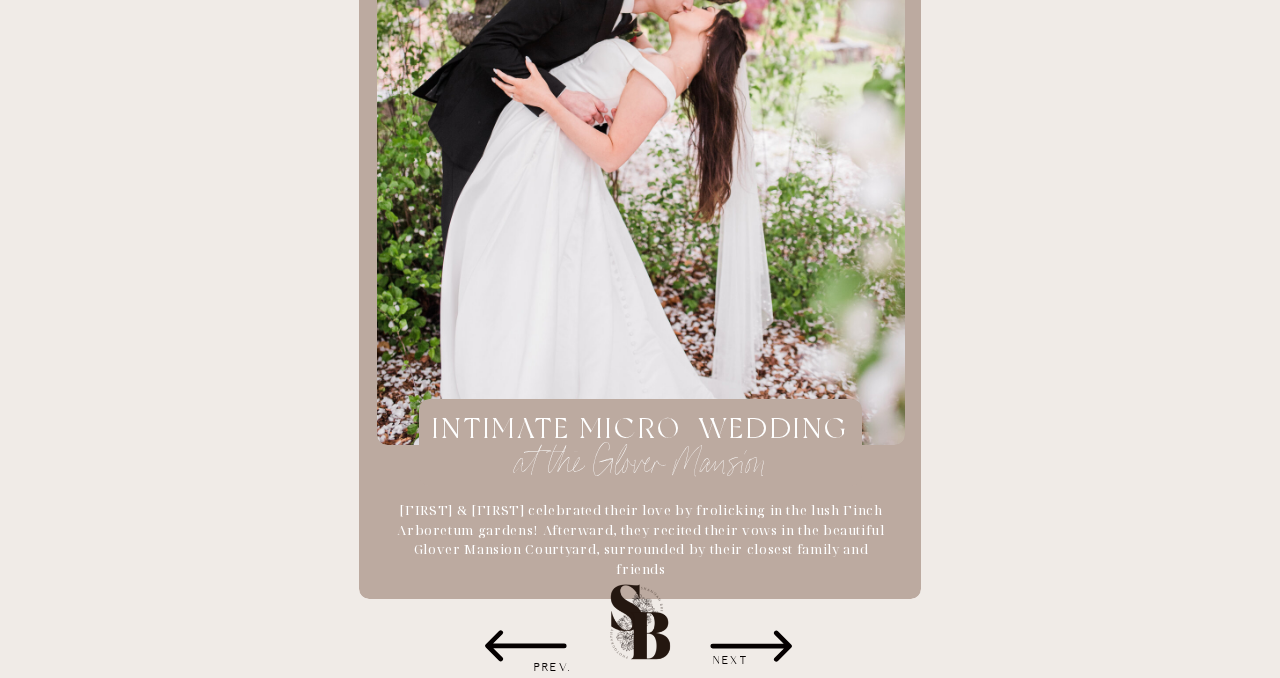 click 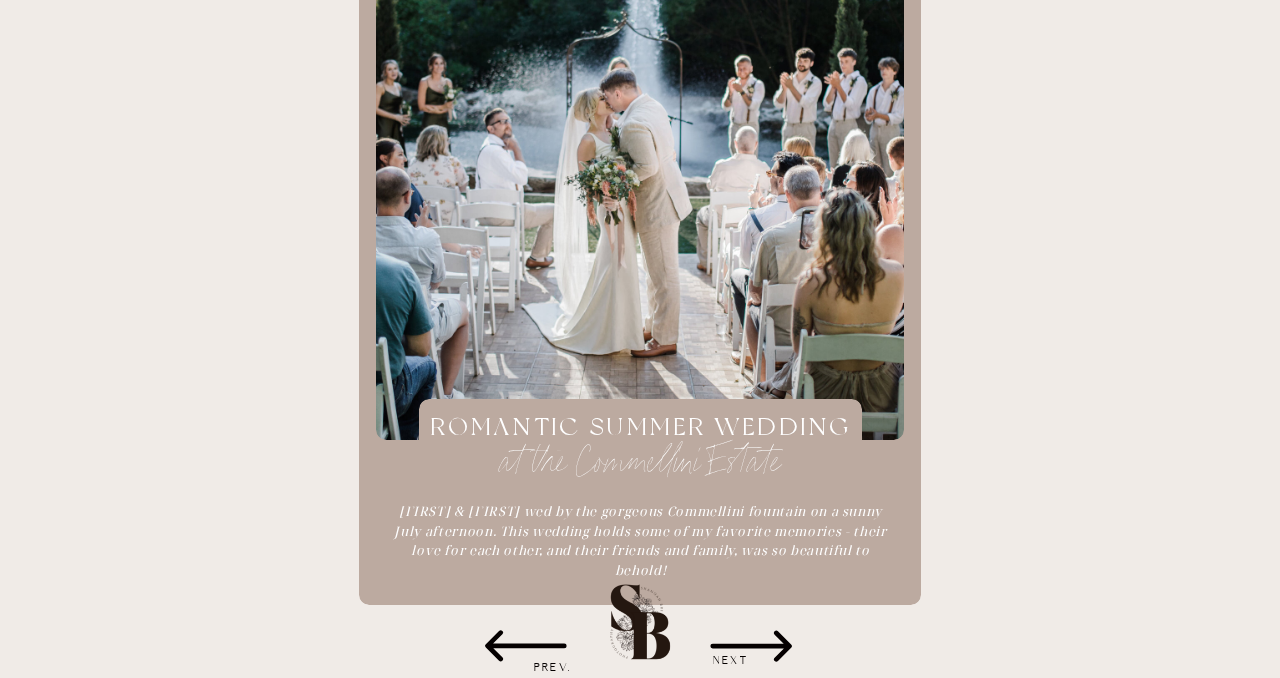 click 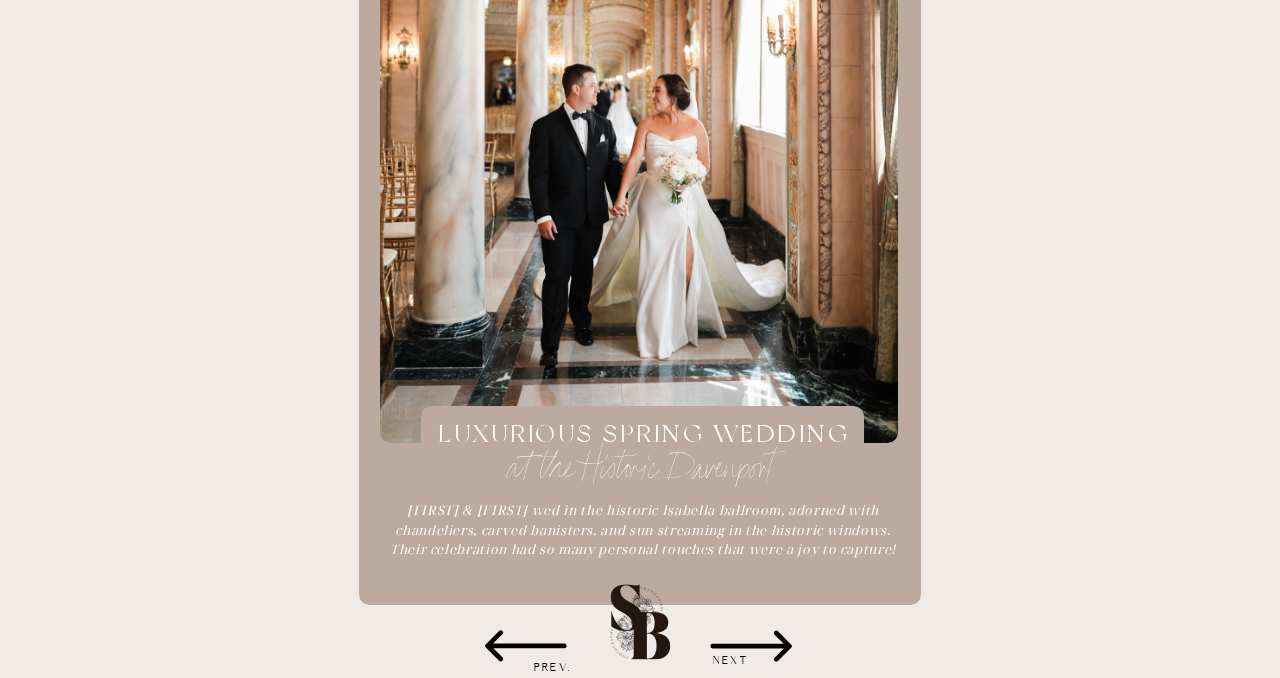 click 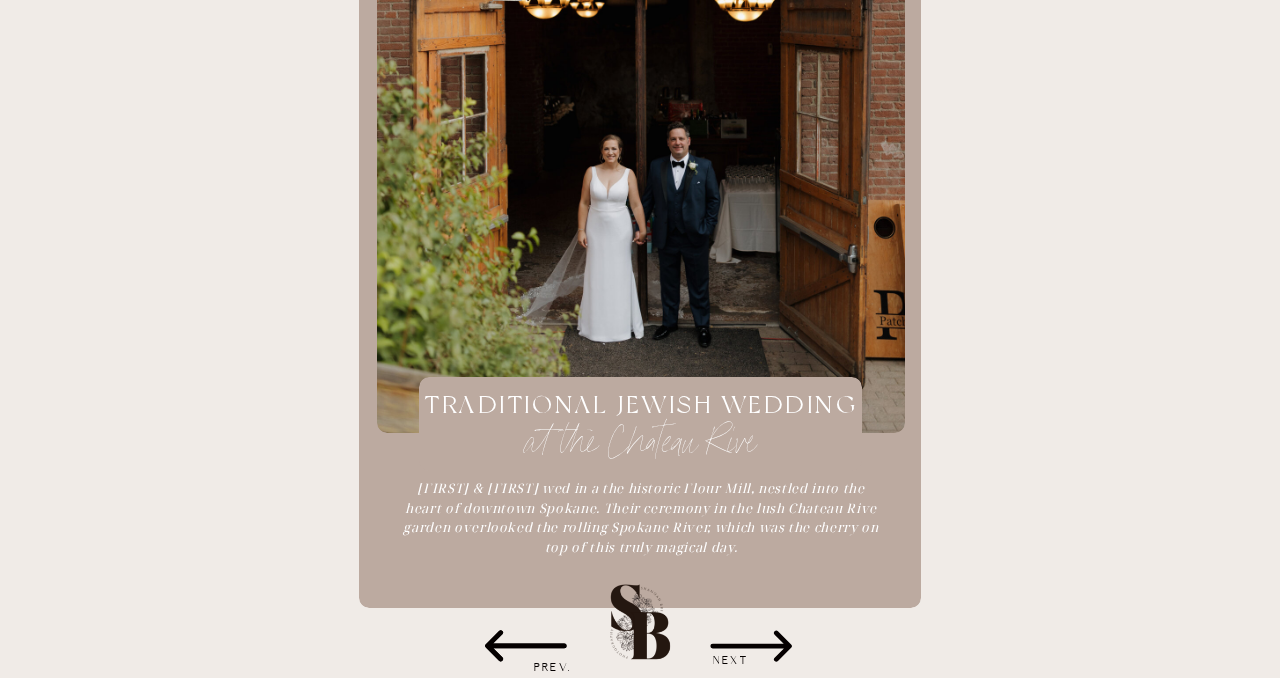 click on "TRADITIONAL JEWISH WEDDING" at bounding box center (640, 407) 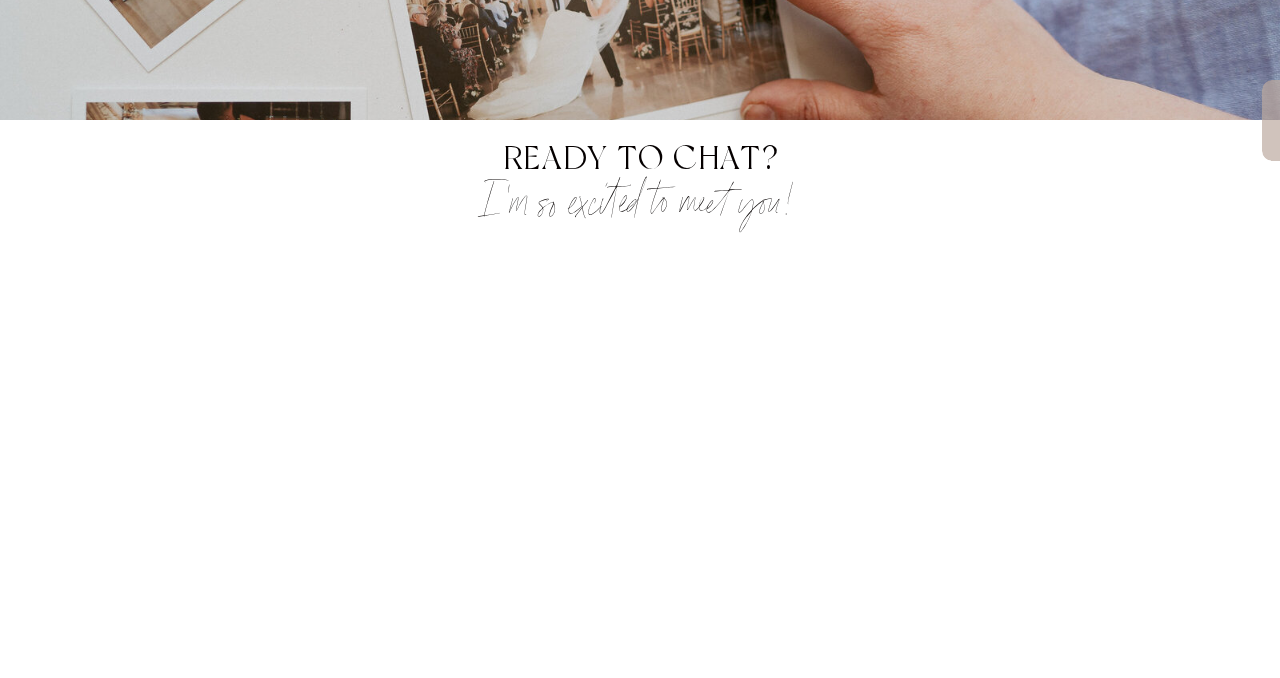 scroll, scrollTop: 15944, scrollLeft: 0, axis: vertical 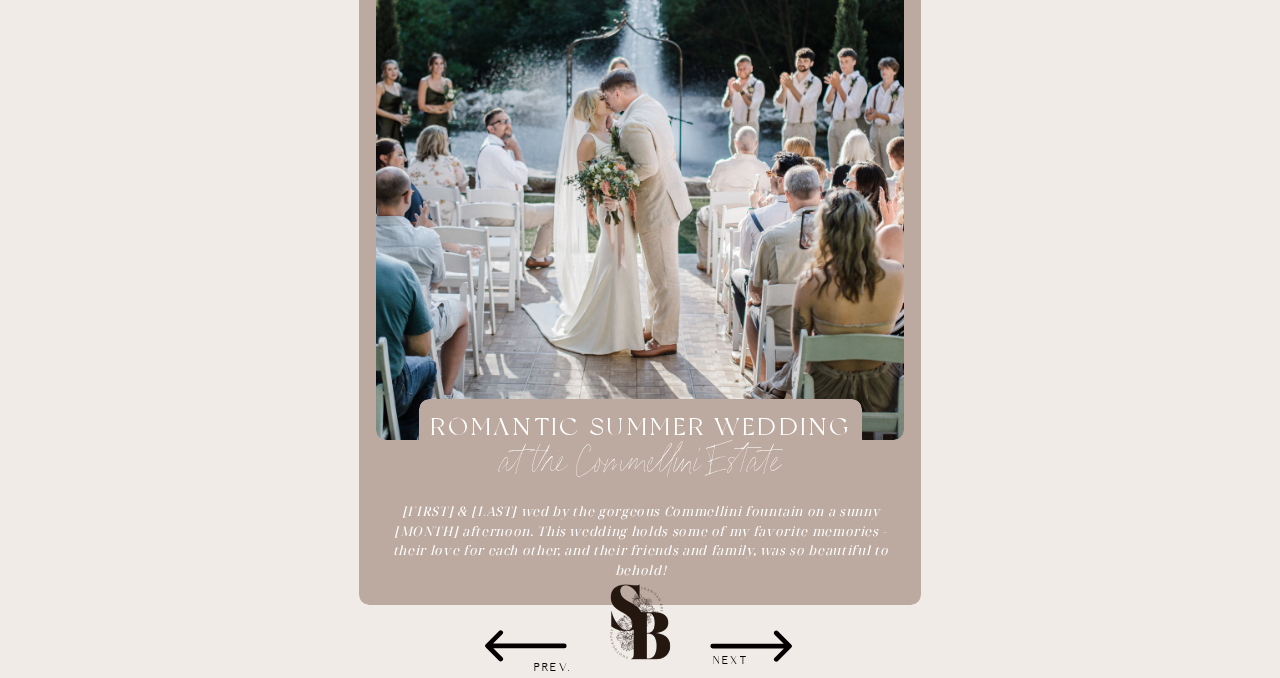 click 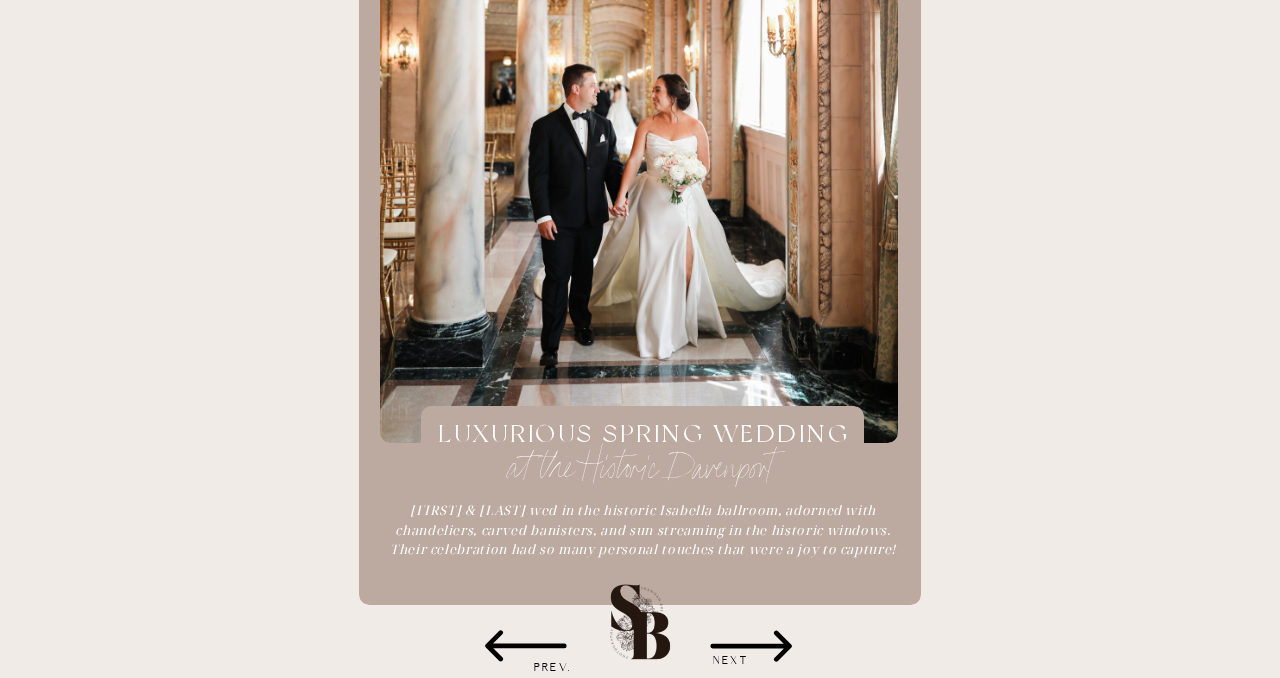 click on "at the Historic Davenport" at bounding box center (640, 468) 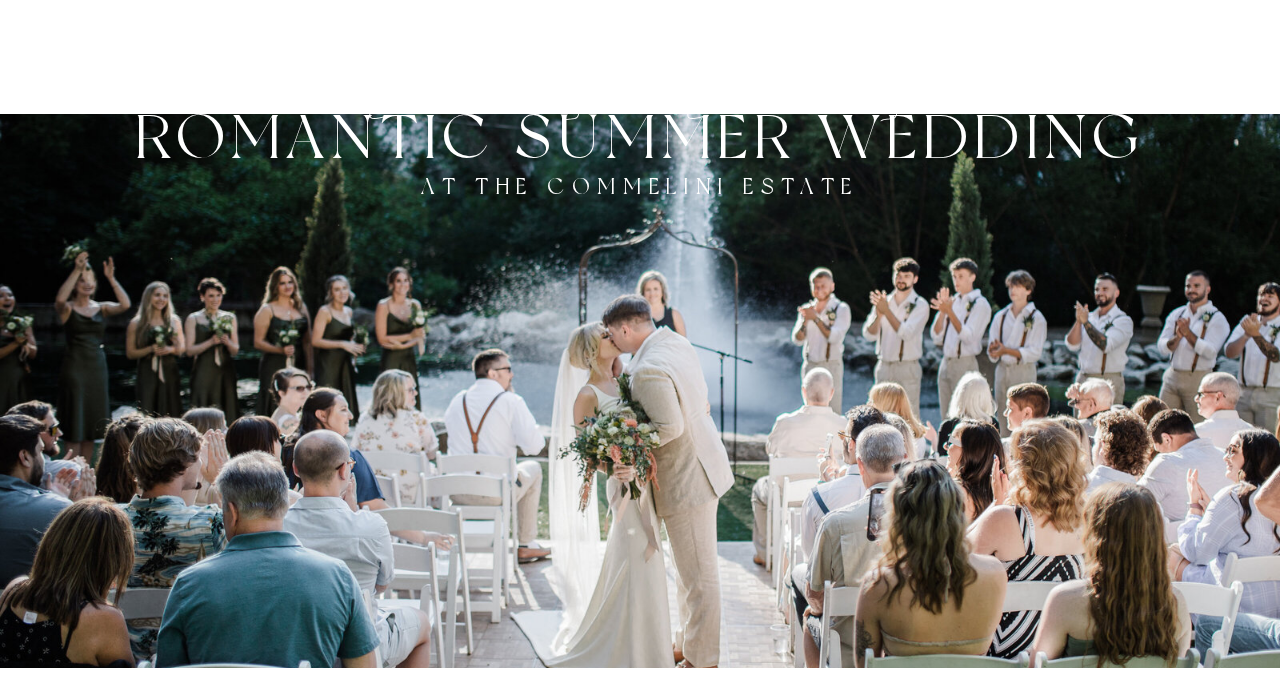 scroll, scrollTop: 0, scrollLeft: 0, axis: both 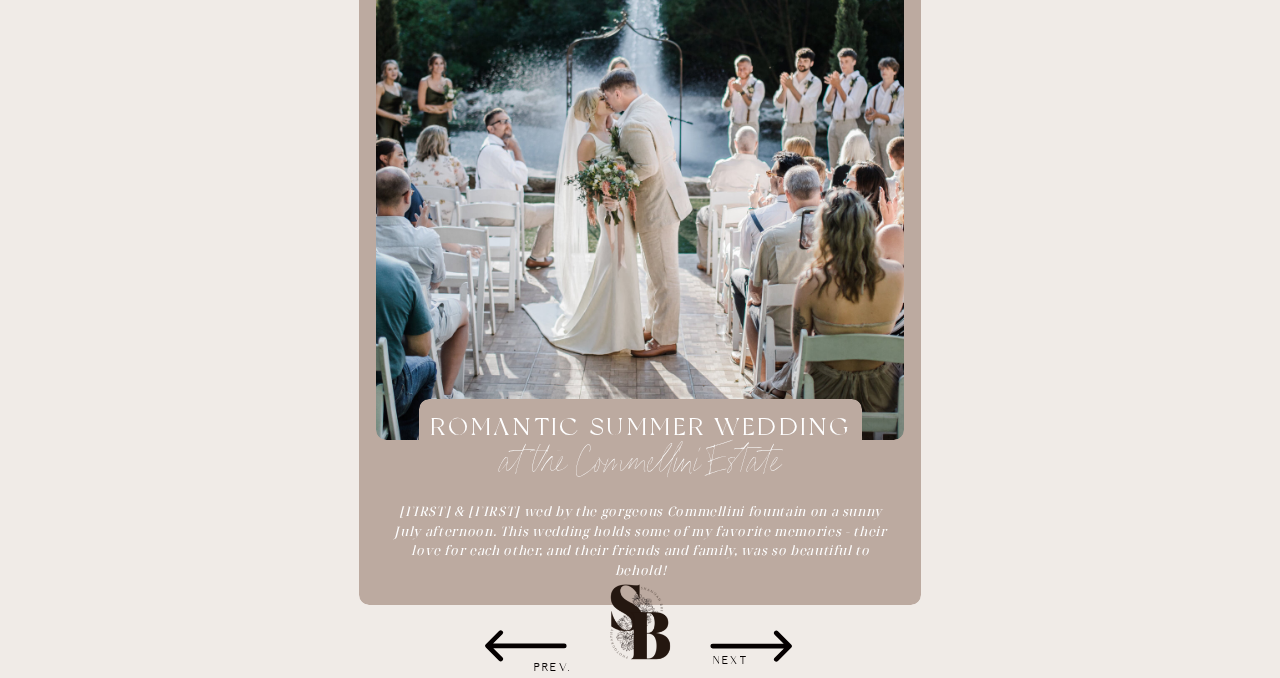 click on "NEXT" at bounding box center (731, 661) 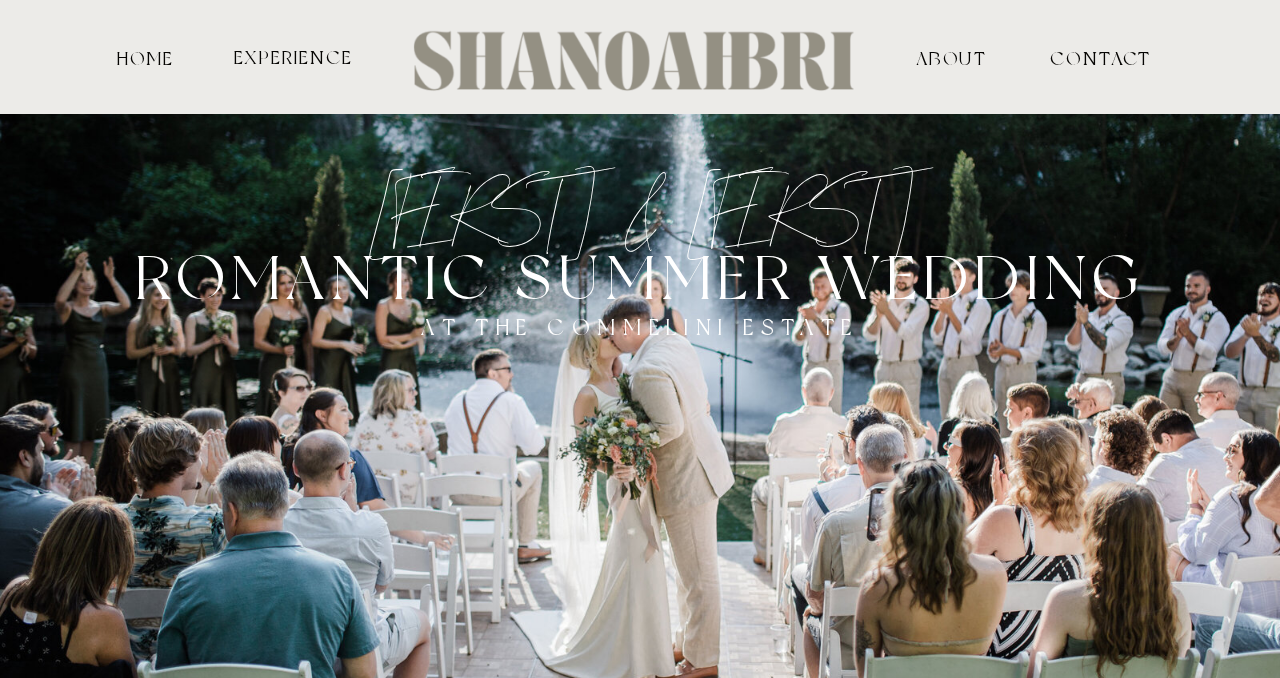scroll, scrollTop: 0, scrollLeft: 0, axis: both 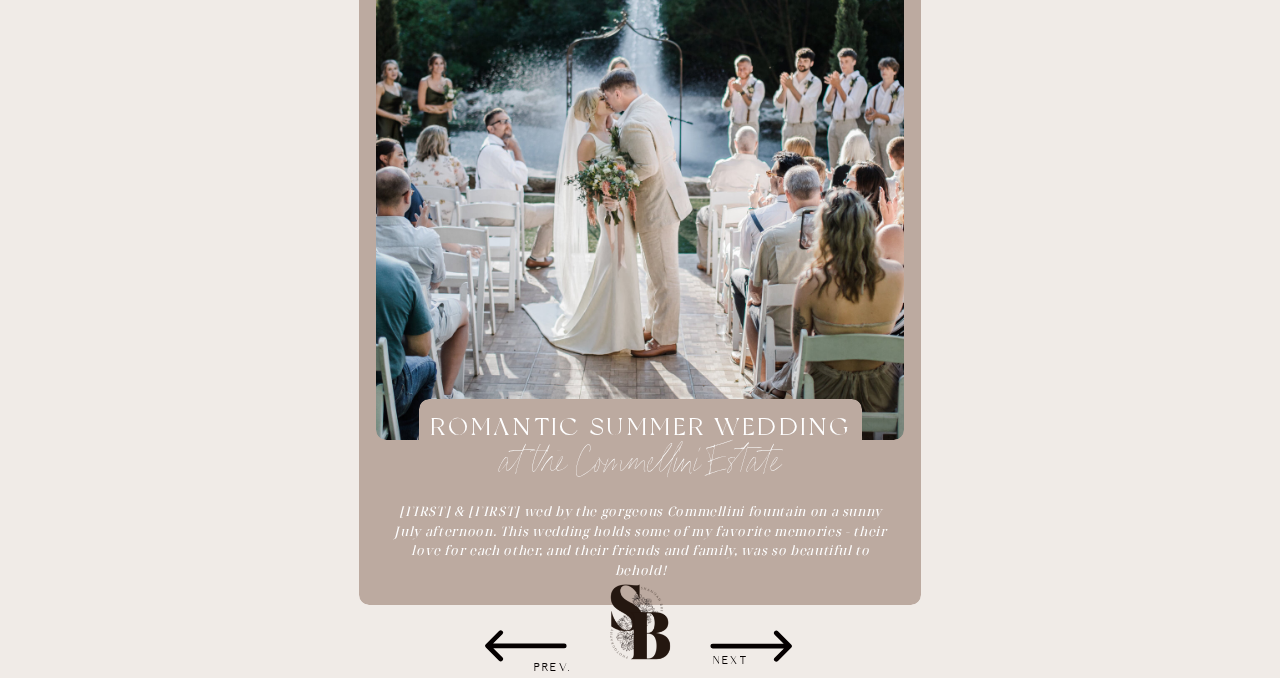click on "NEXT" at bounding box center (731, 661) 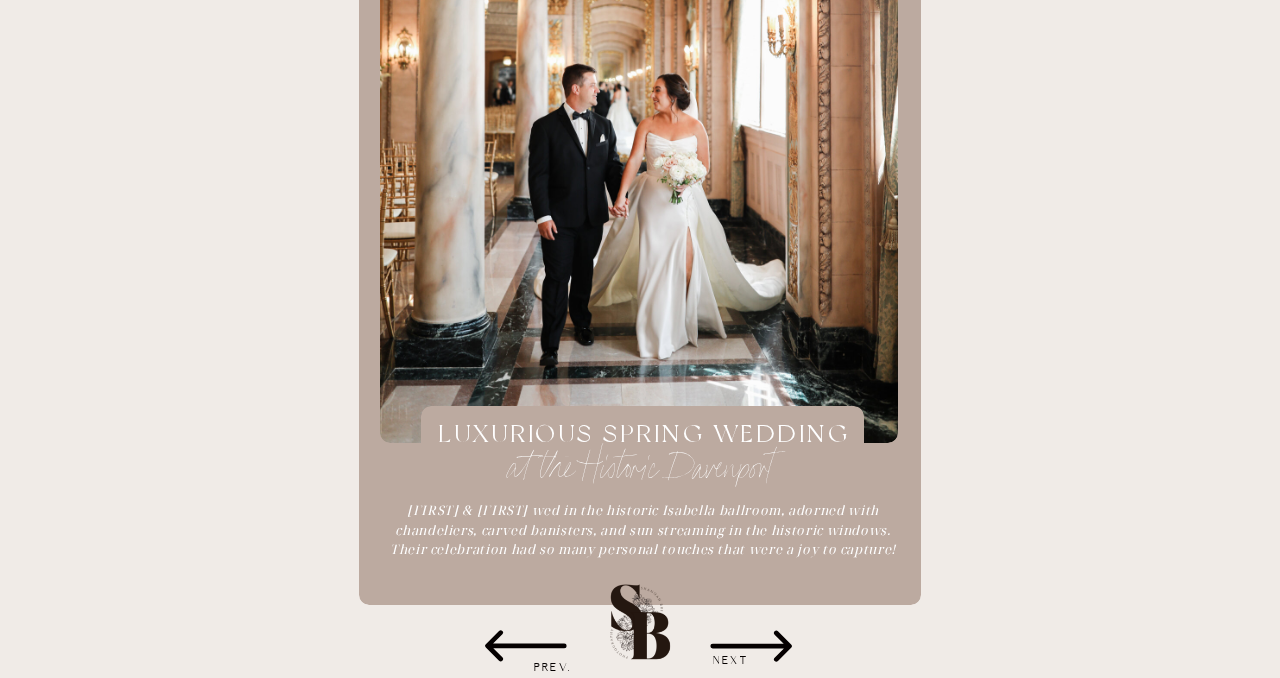 click on "LUXURIOUS SPRING WEDDING" at bounding box center [643, 436] 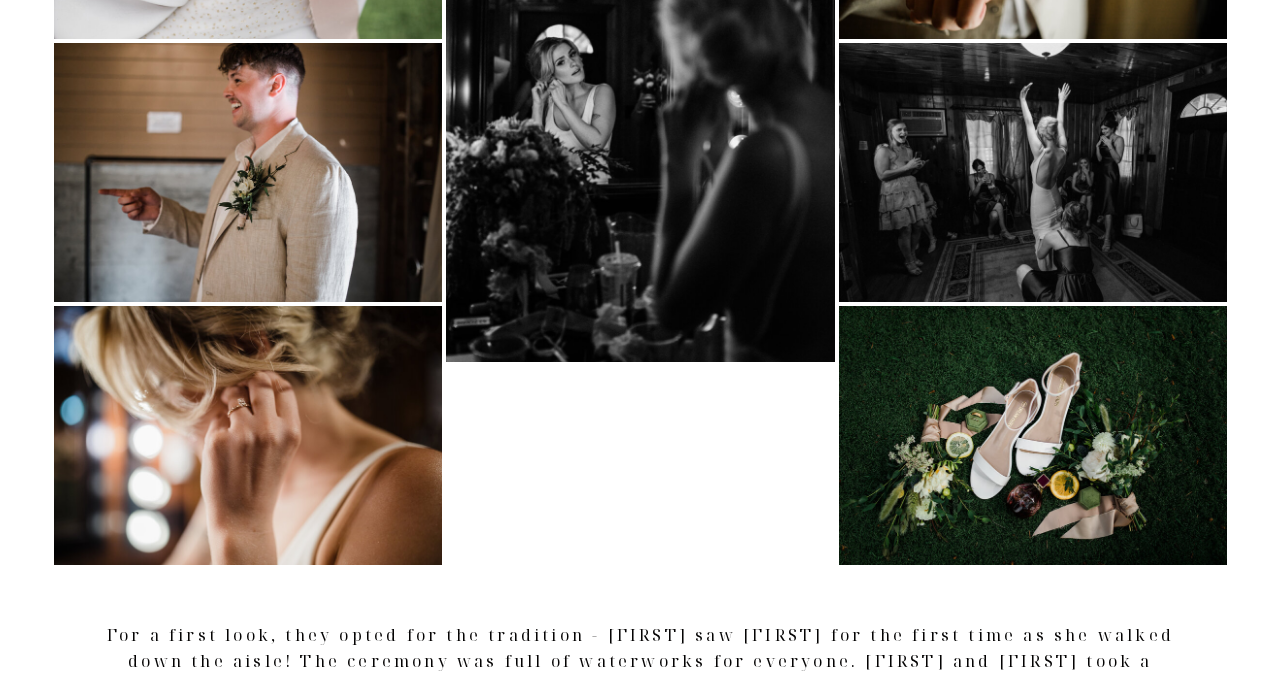 scroll, scrollTop: 1214, scrollLeft: 0, axis: vertical 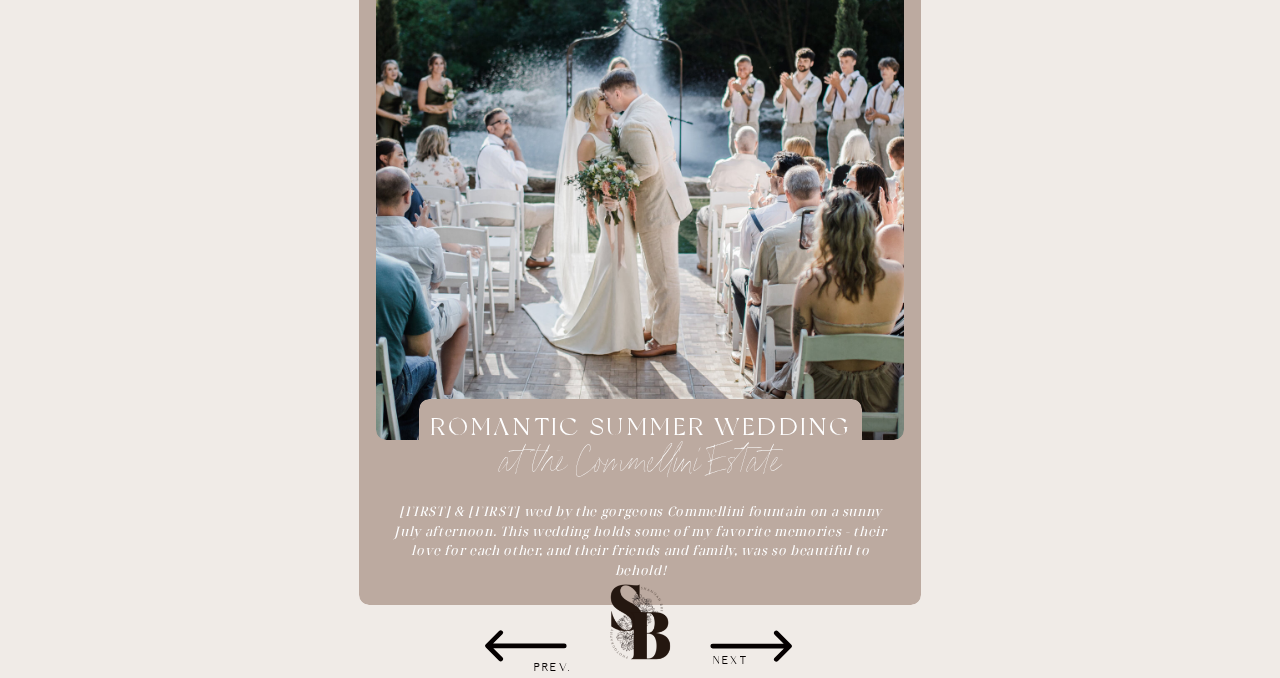 click 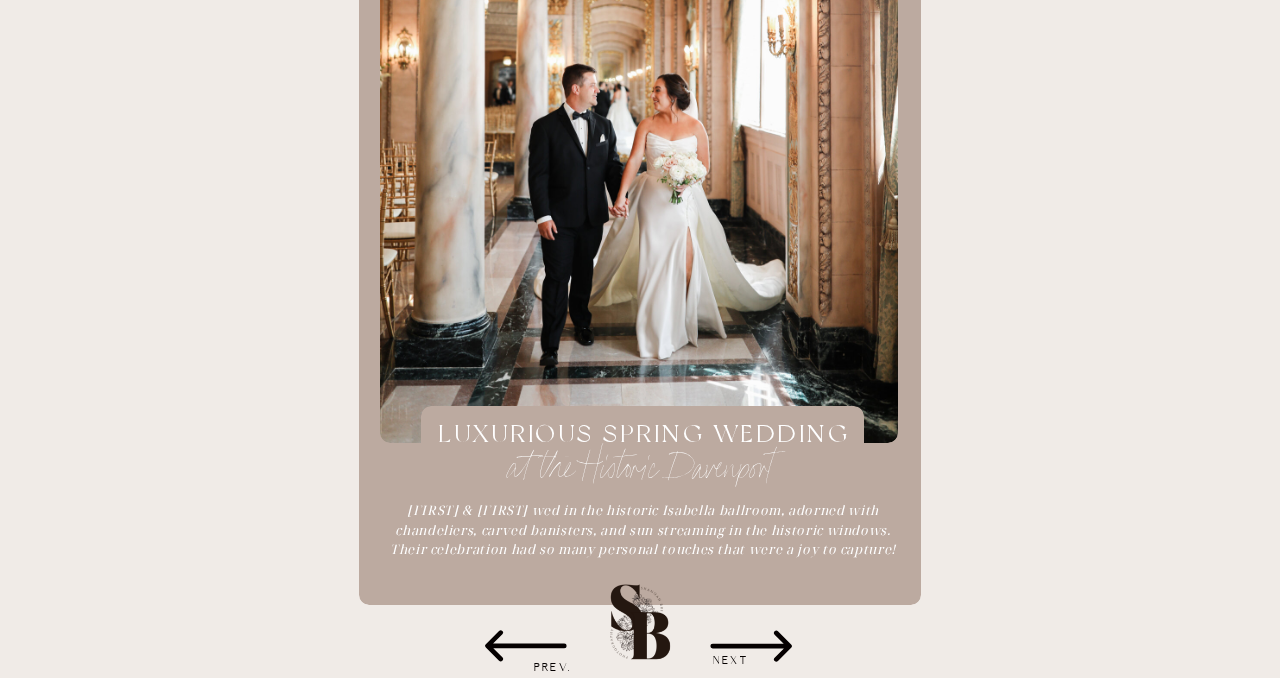click 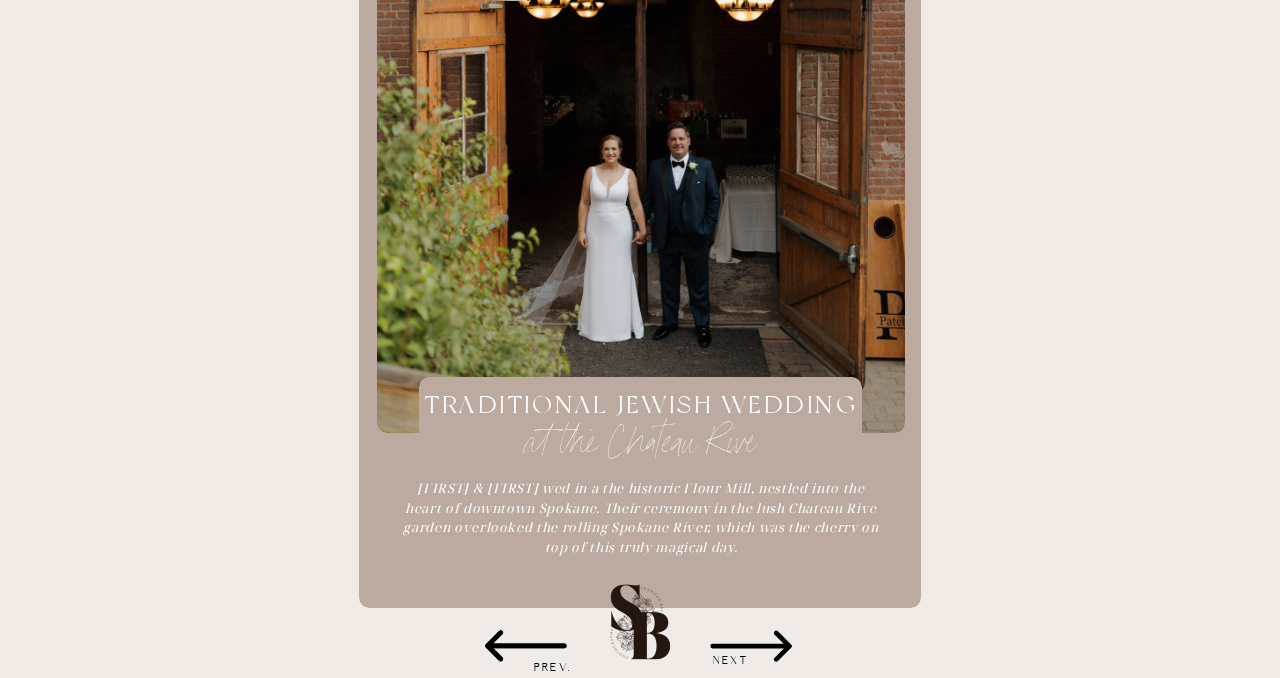 click 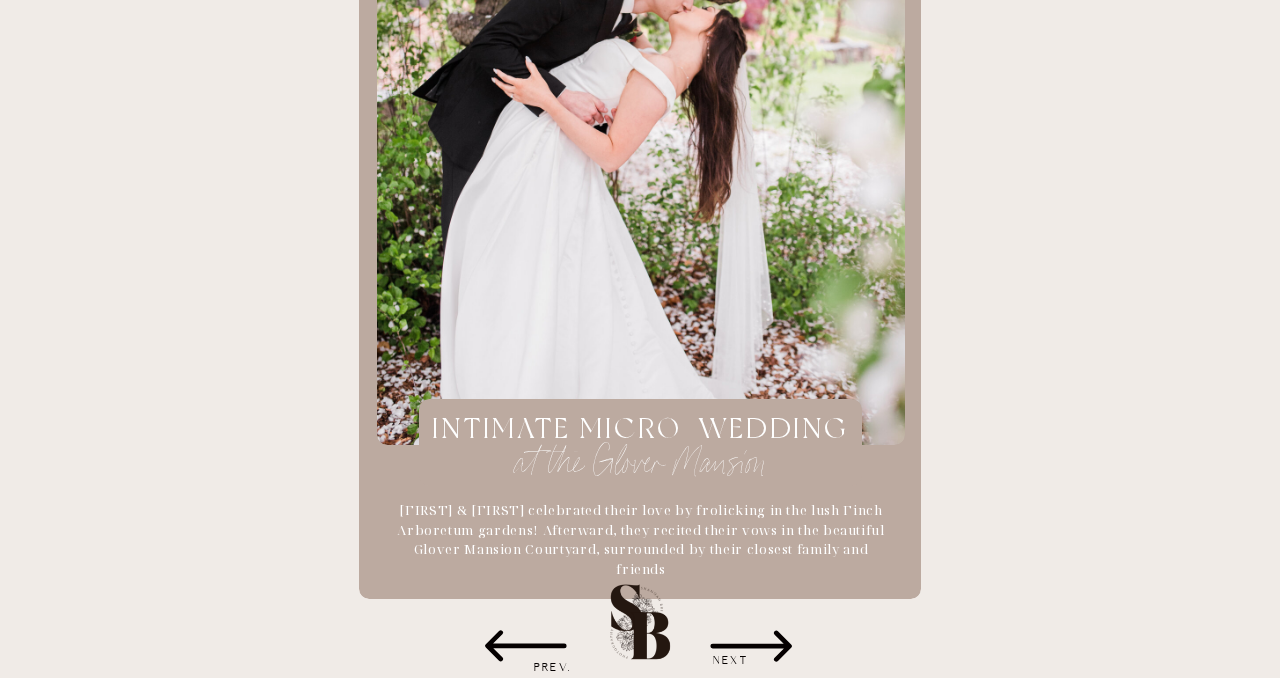 click on "at the Glover Mansion" at bounding box center (640, 462) 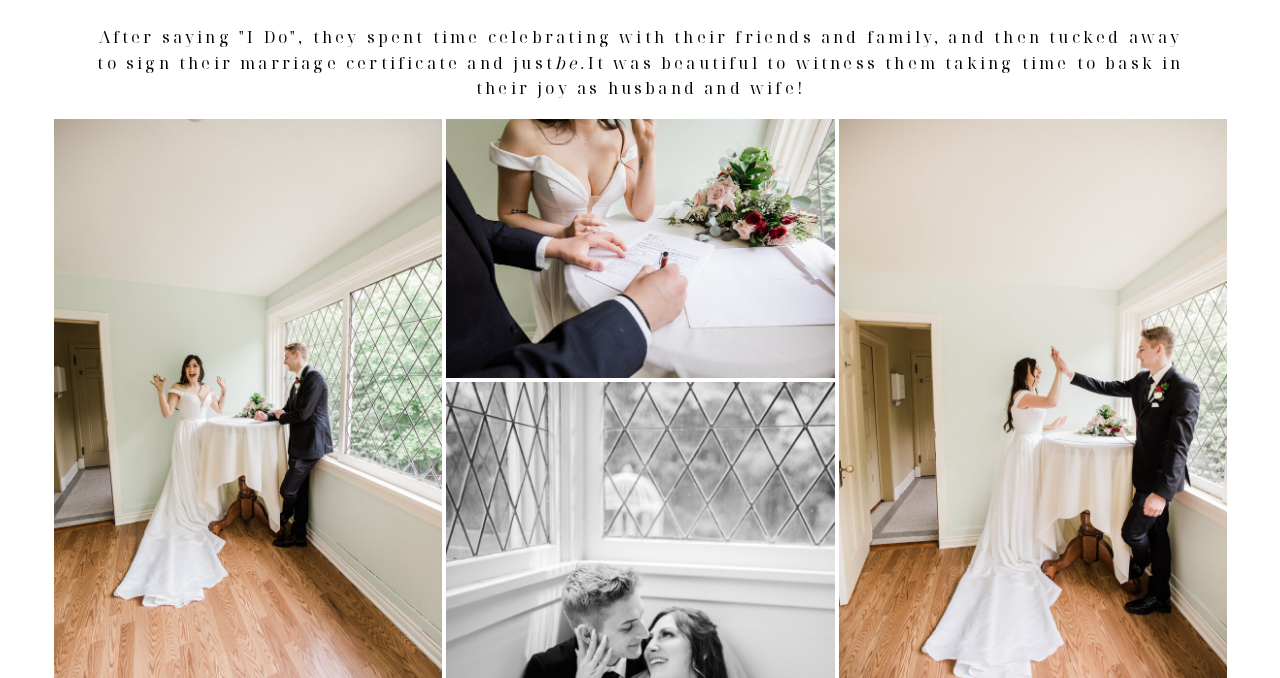 scroll, scrollTop: 4994, scrollLeft: 0, axis: vertical 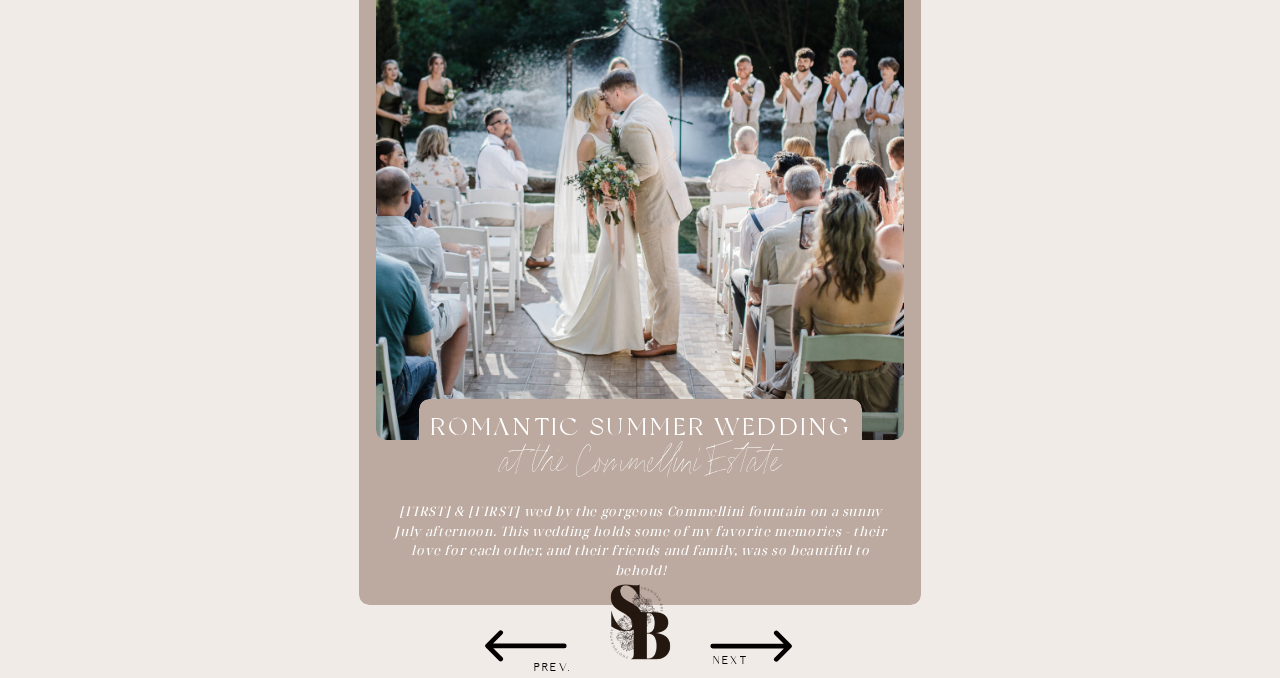 click 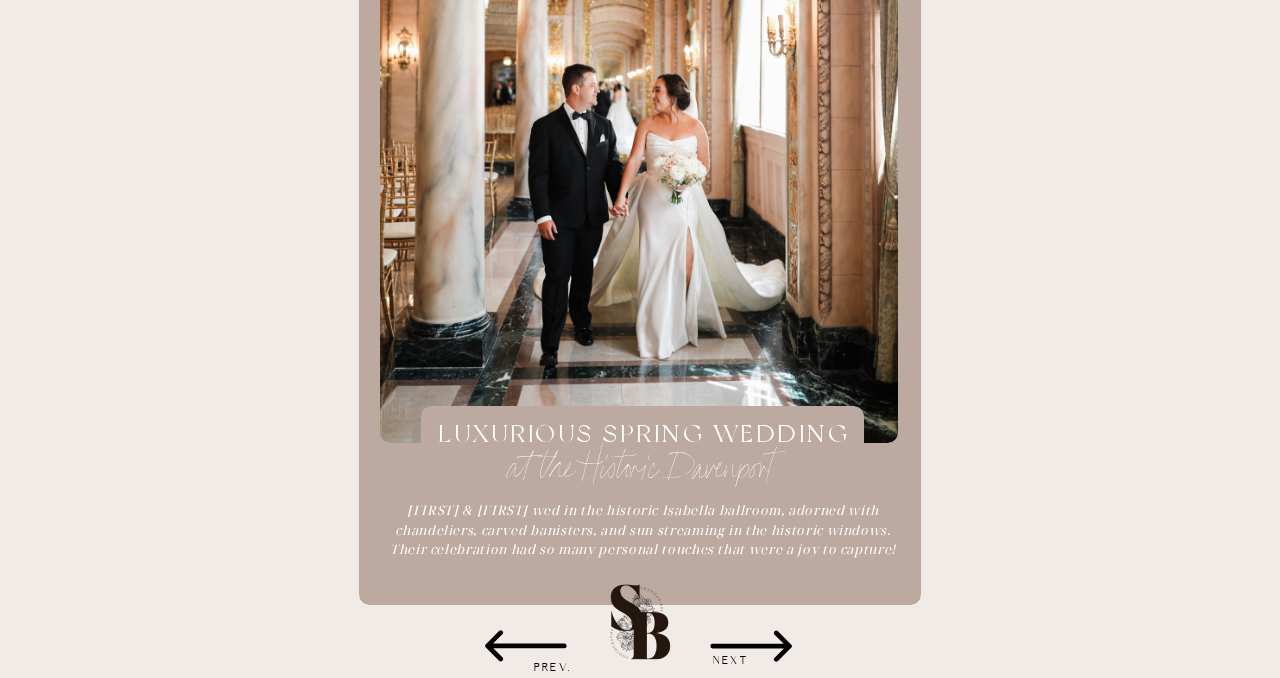 click 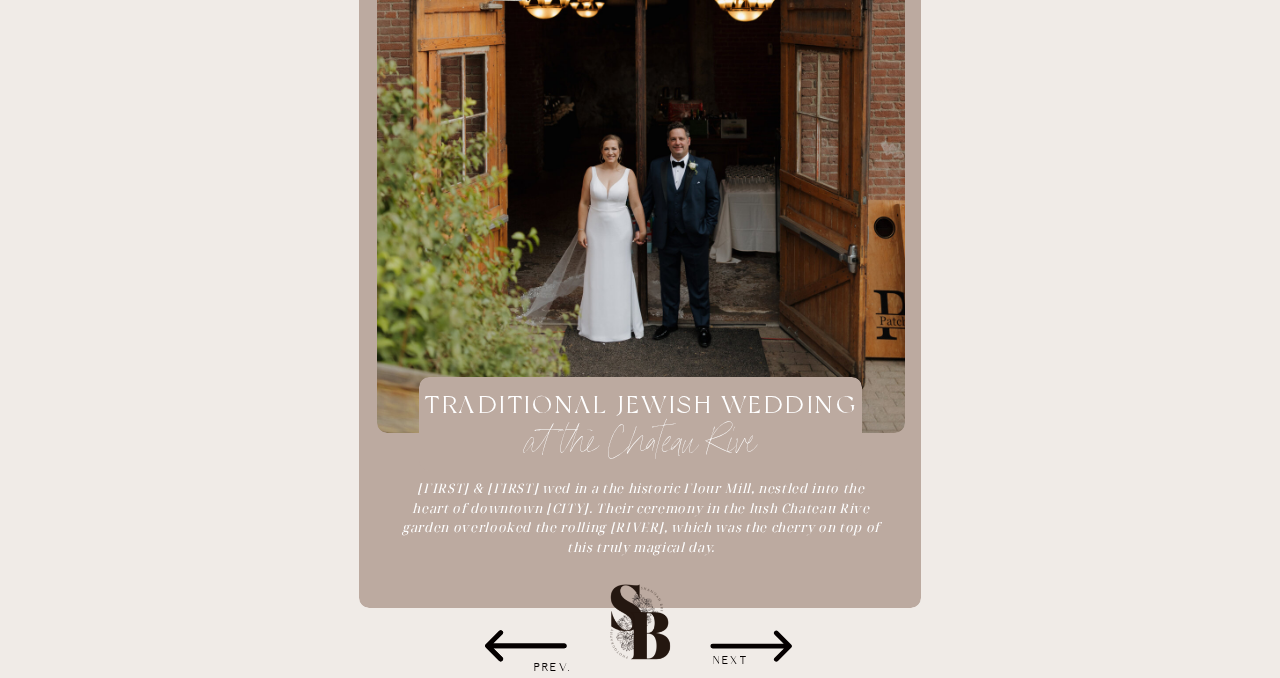 click 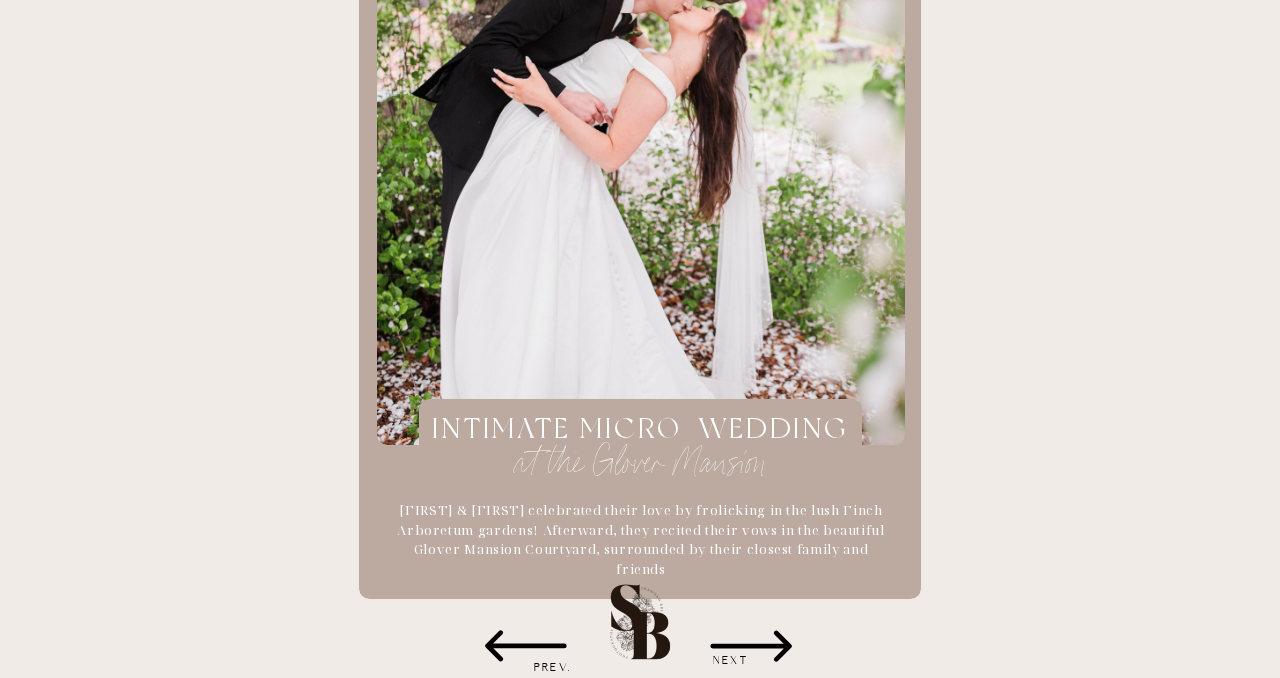 click 